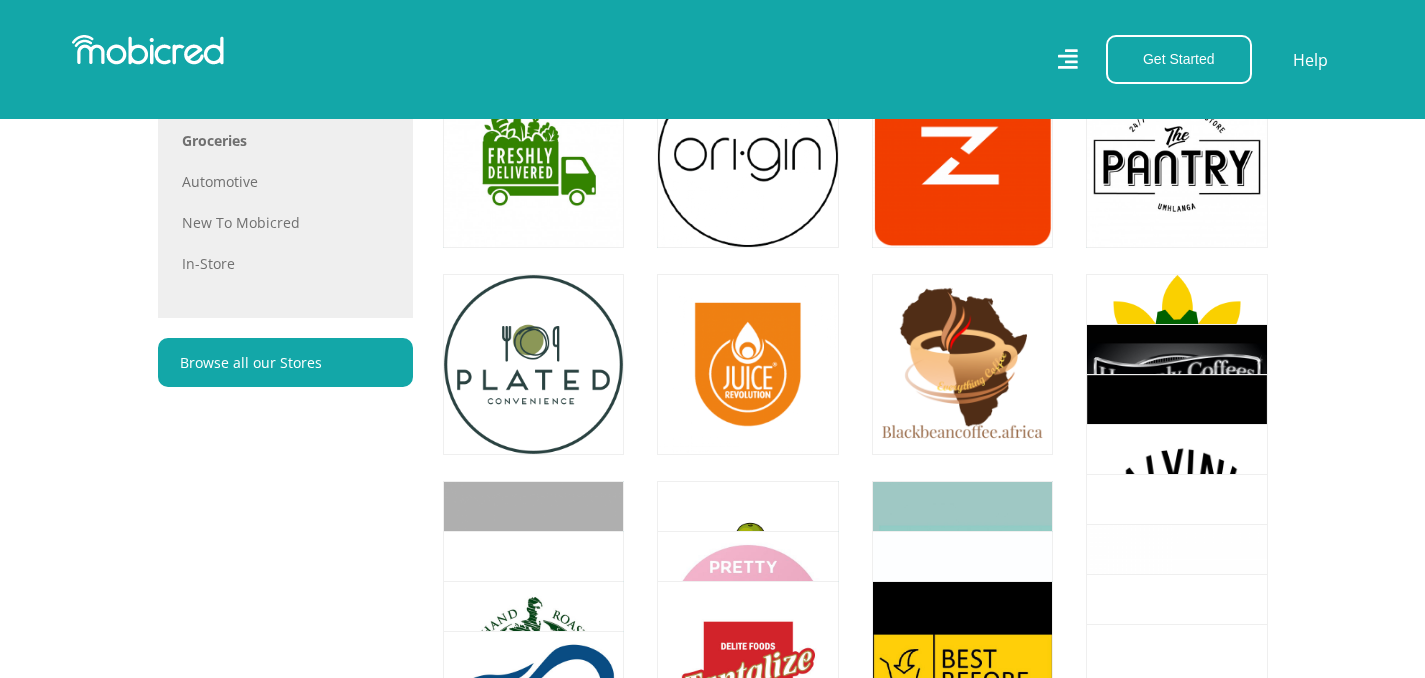 scroll, scrollTop: 1418, scrollLeft: 0, axis: vertical 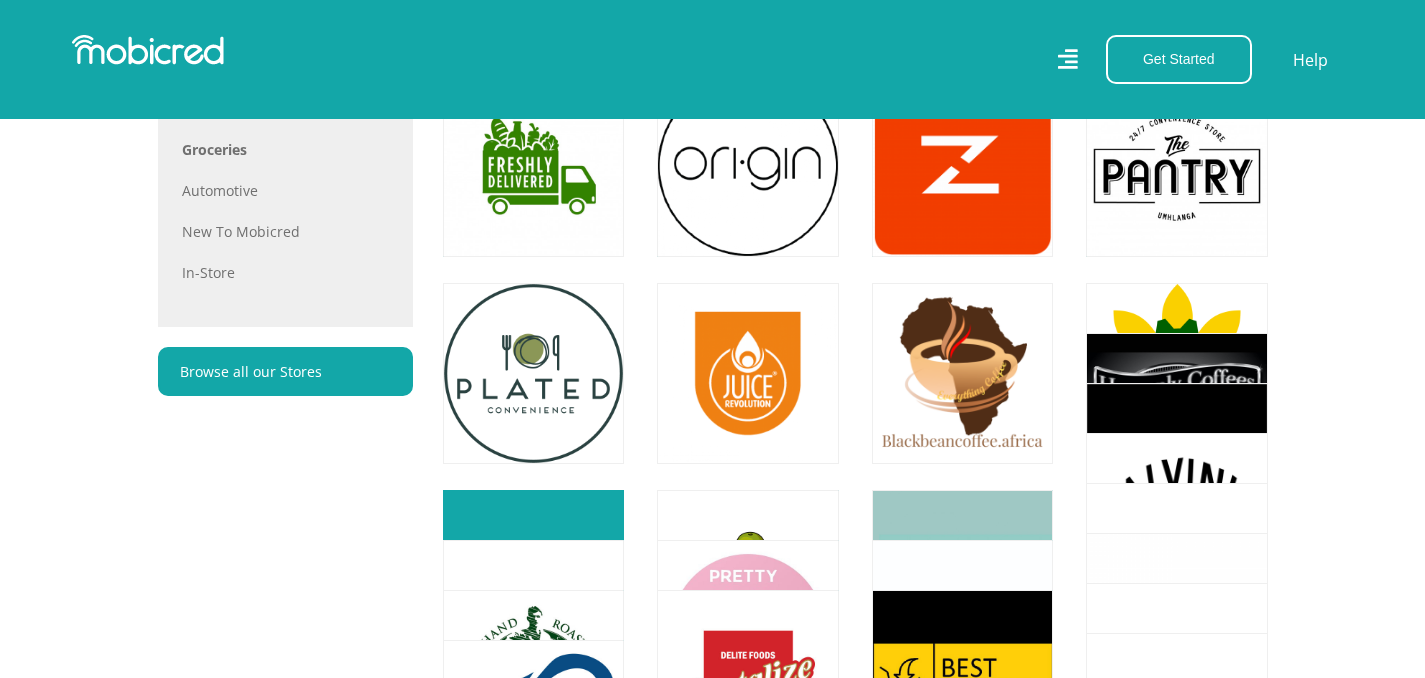 click at bounding box center [533, 580] 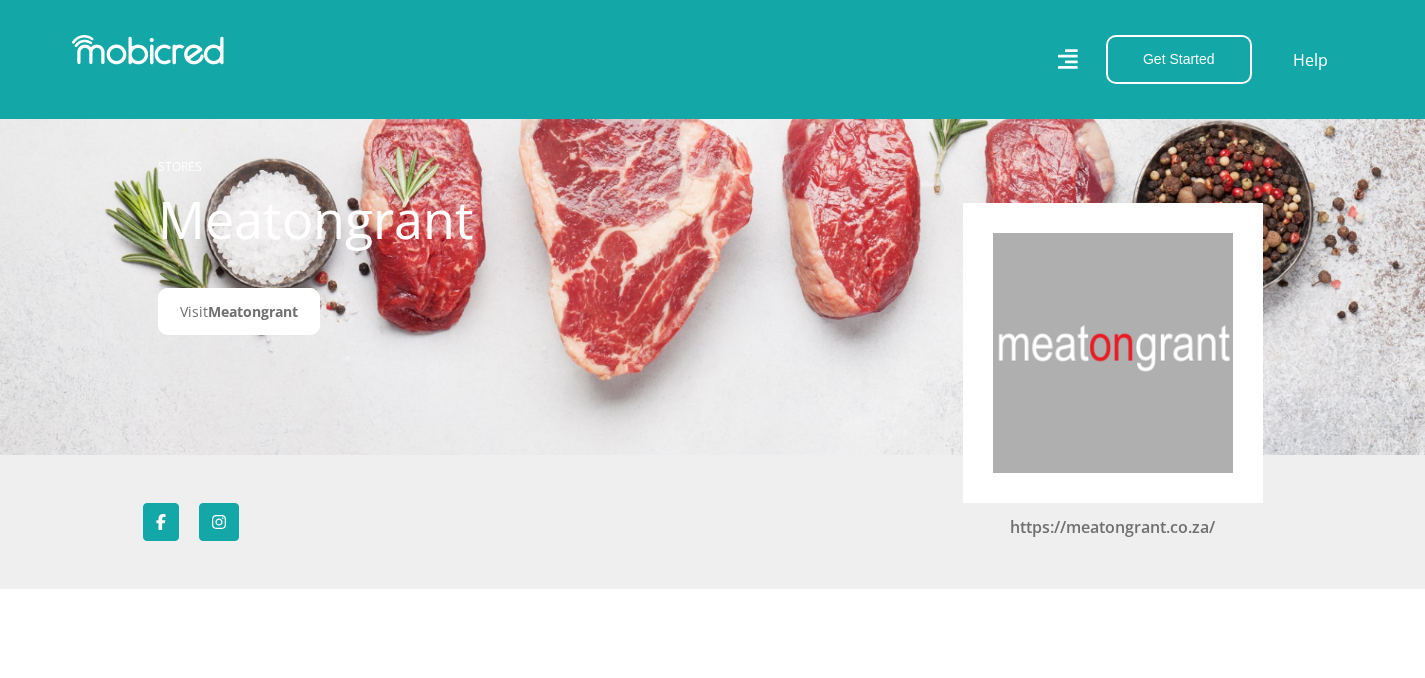scroll, scrollTop: 0, scrollLeft: 0, axis: both 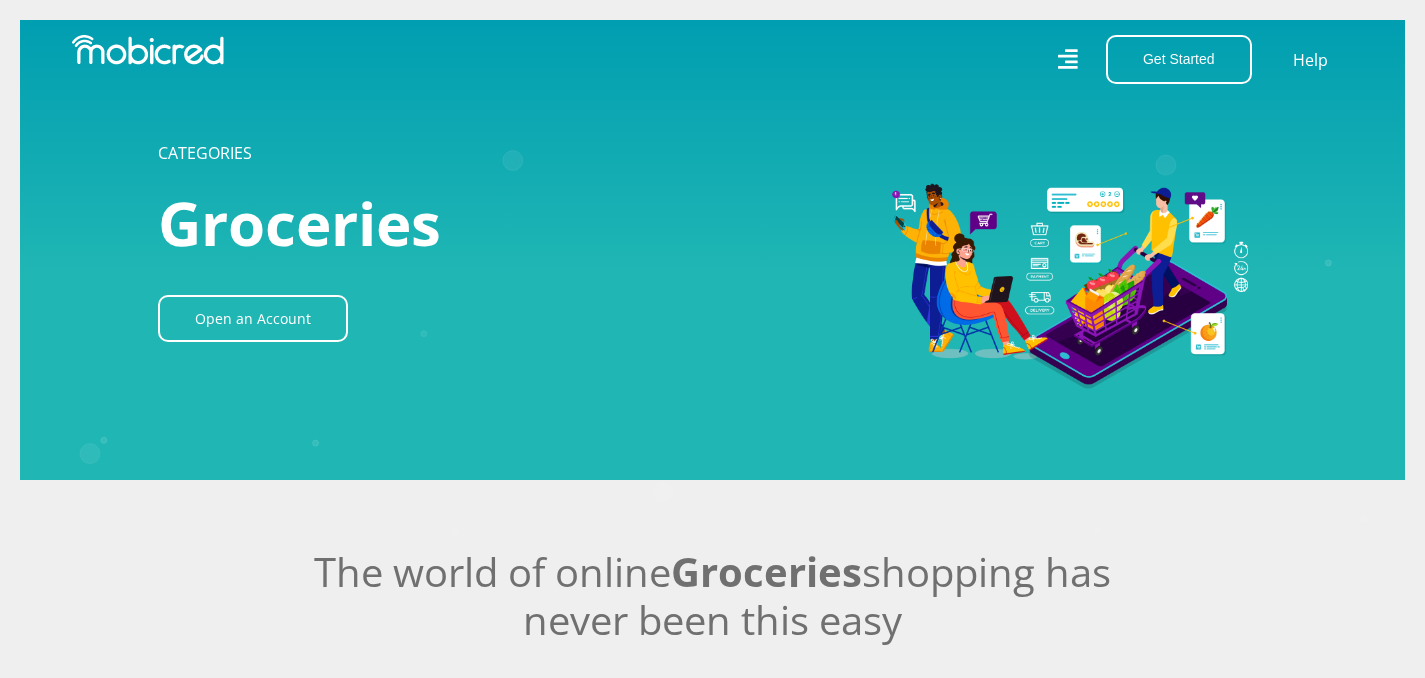 click 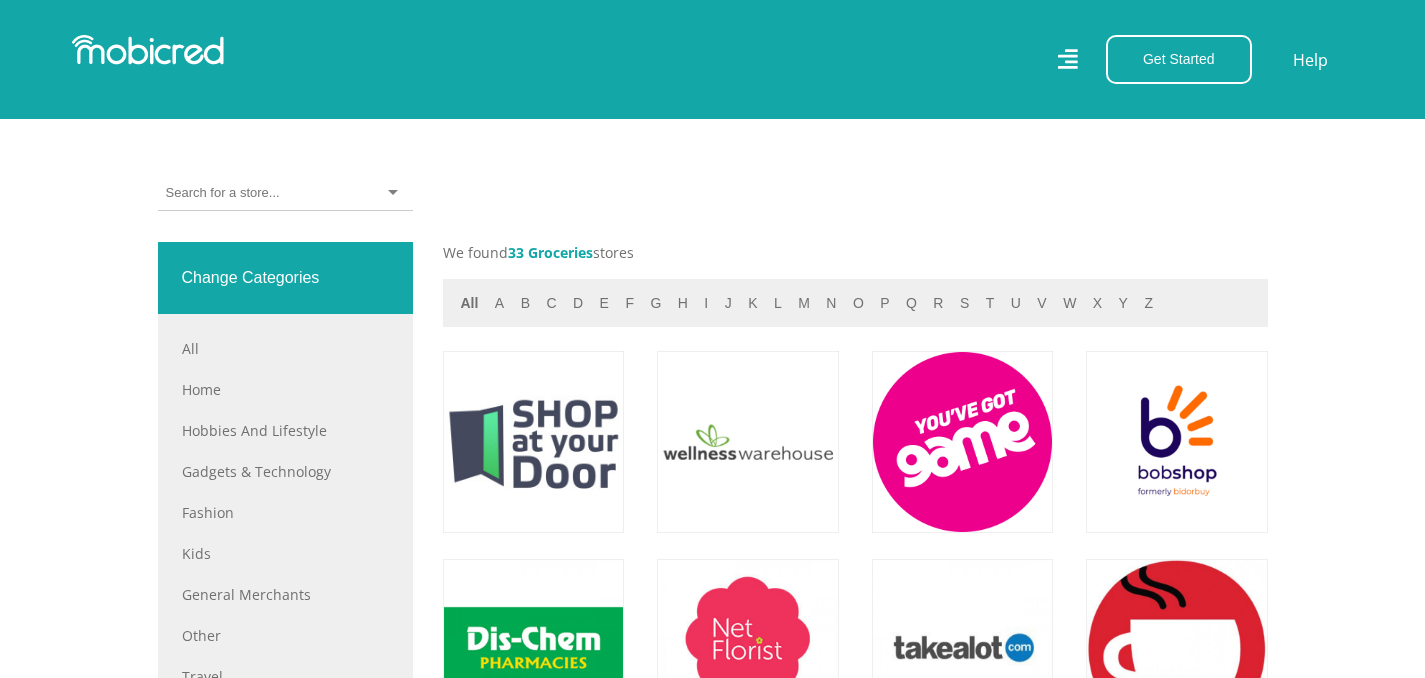 scroll, scrollTop: 719, scrollLeft: 0, axis: vertical 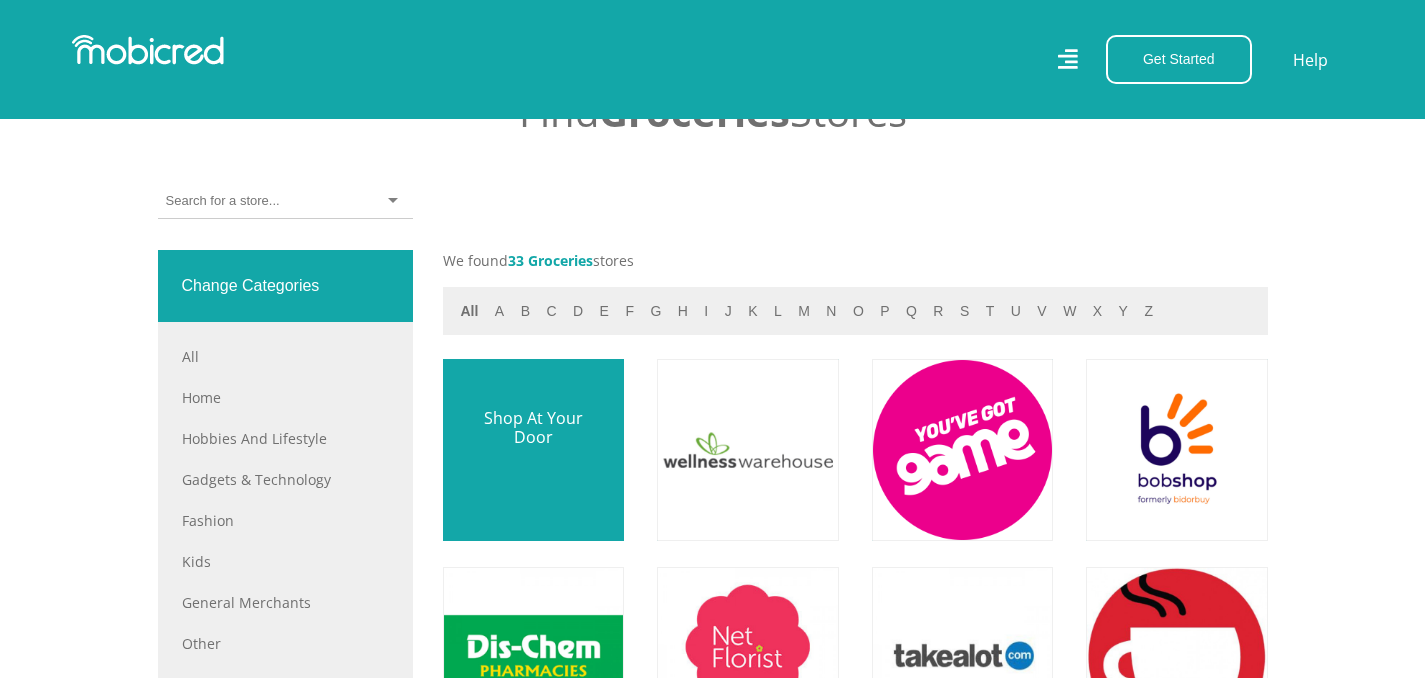 click at bounding box center (533, 449) 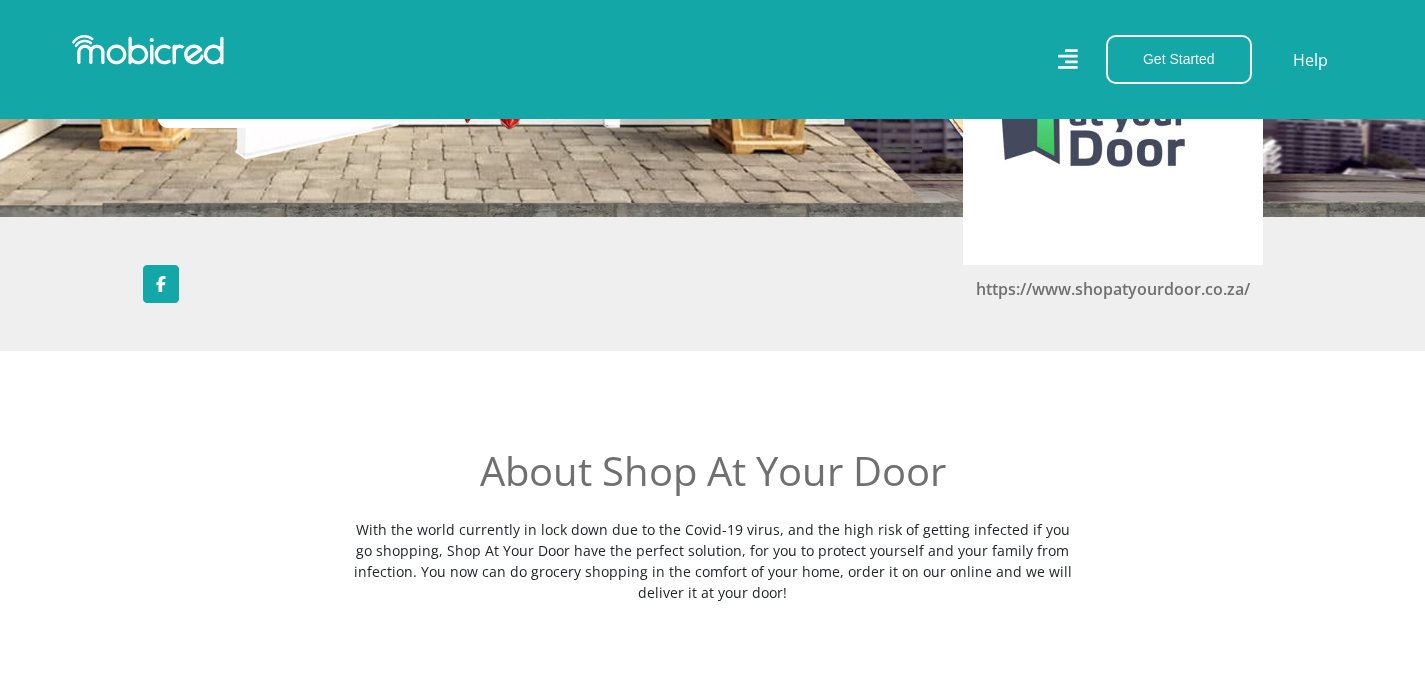 scroll, scrollTop: 0, scrollLeft: 0, axis: both 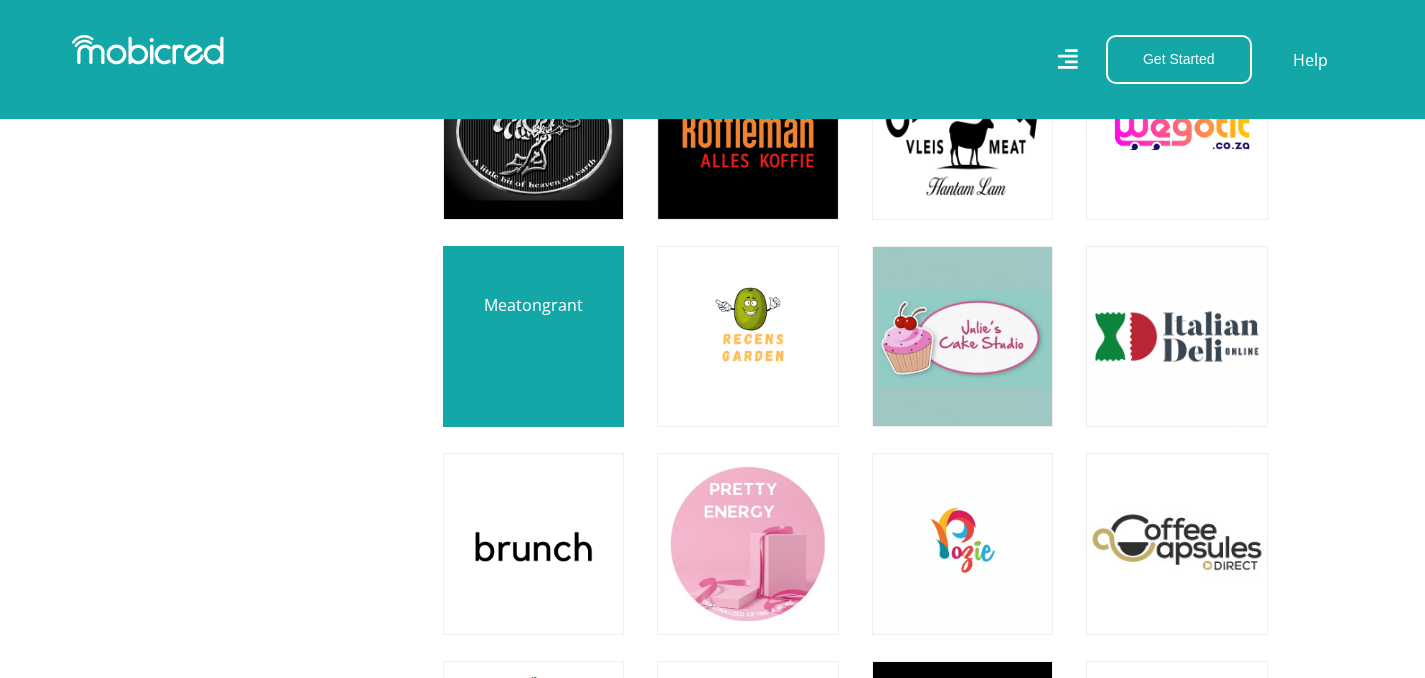 click at bounding box center (533, 336) 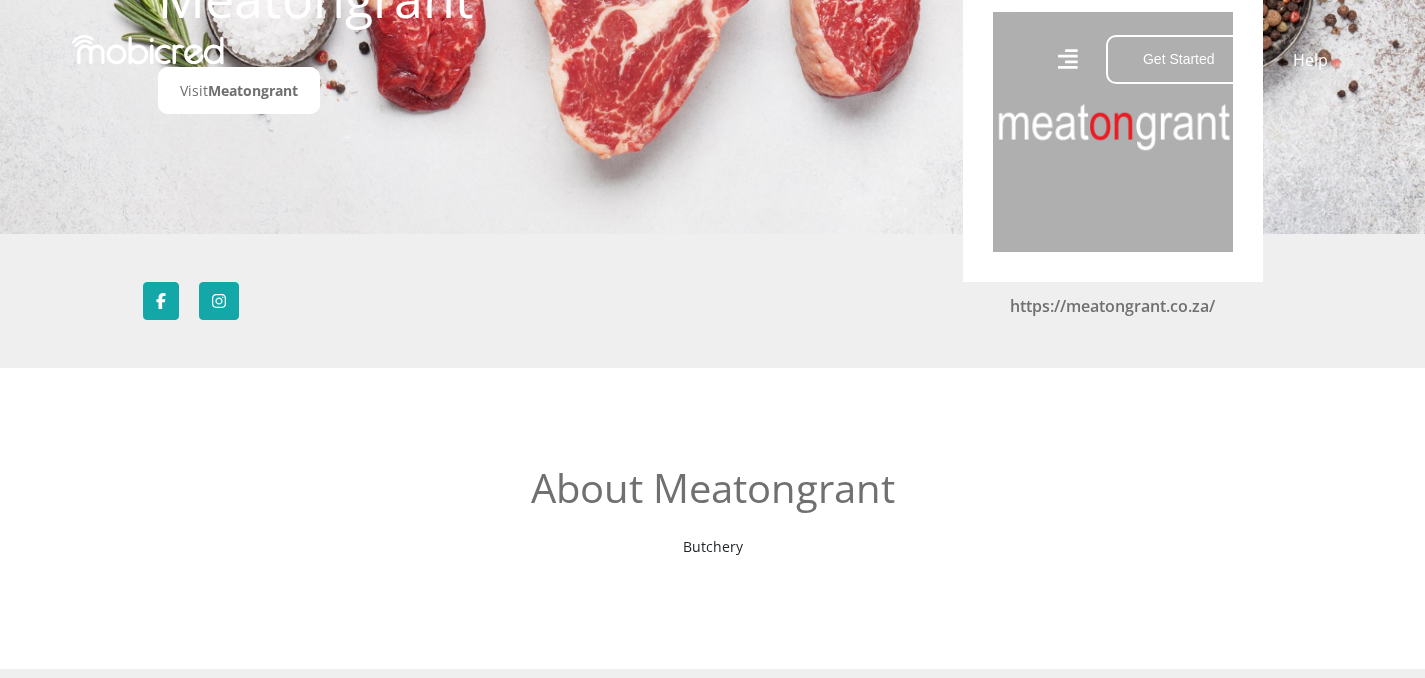 scroll, scrollTop: 288, scrollLeft: 0, axis: vertical 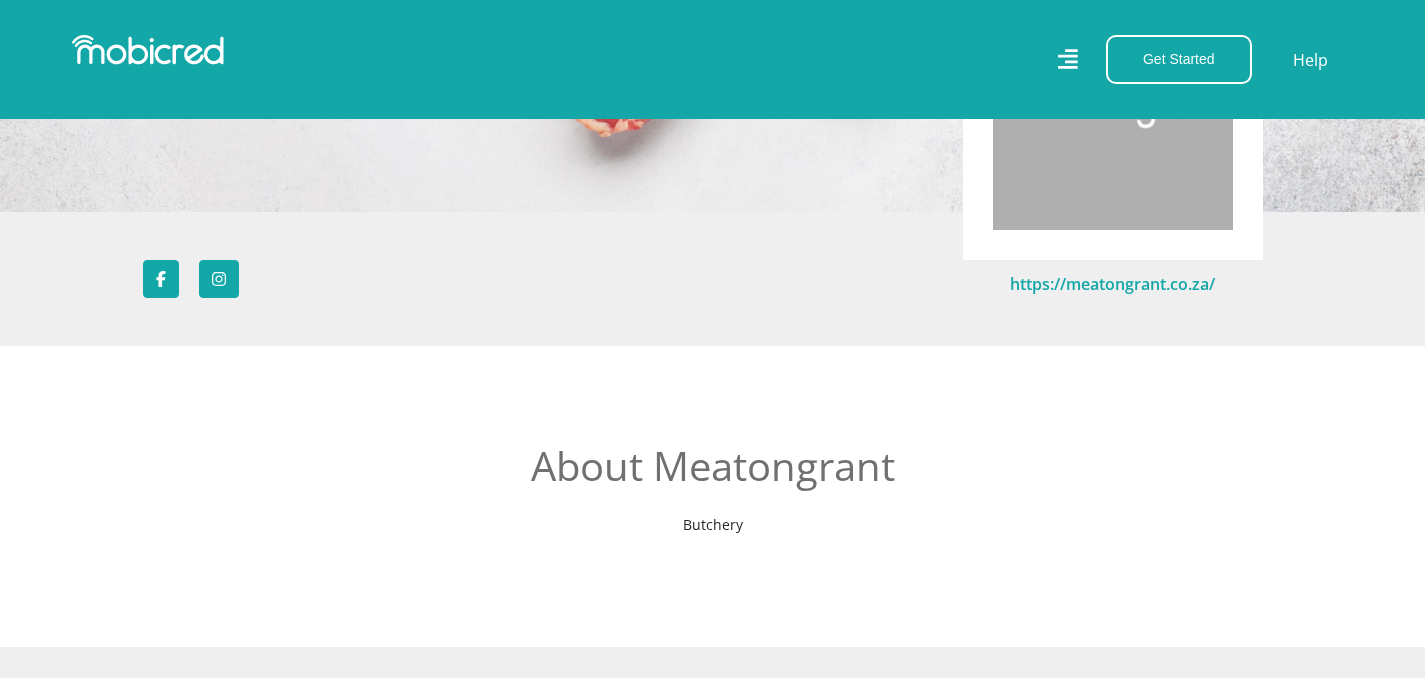 click on "https://meatongrant.co.za/" at bounding box center (1112, 284) 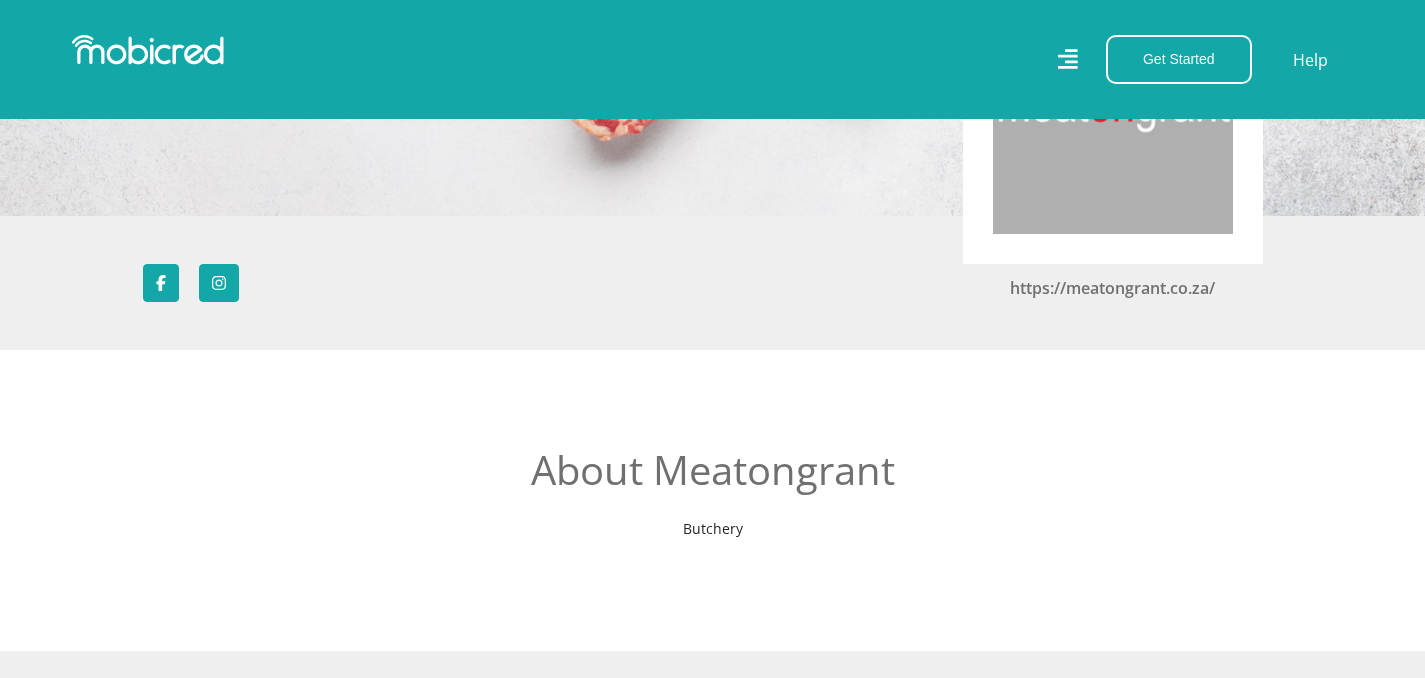 scroll, scrollTop: 0, scrollLeft: 0, axis: both 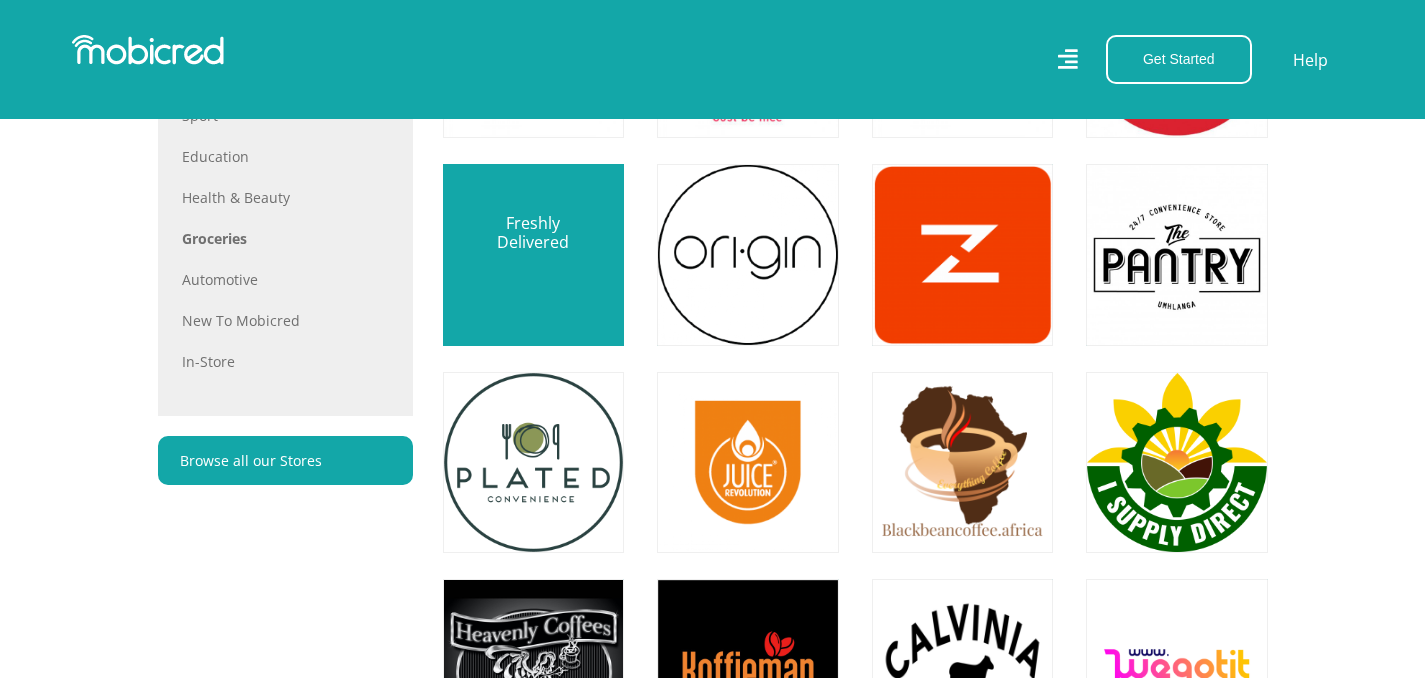 click at bounding box center (533, 254) 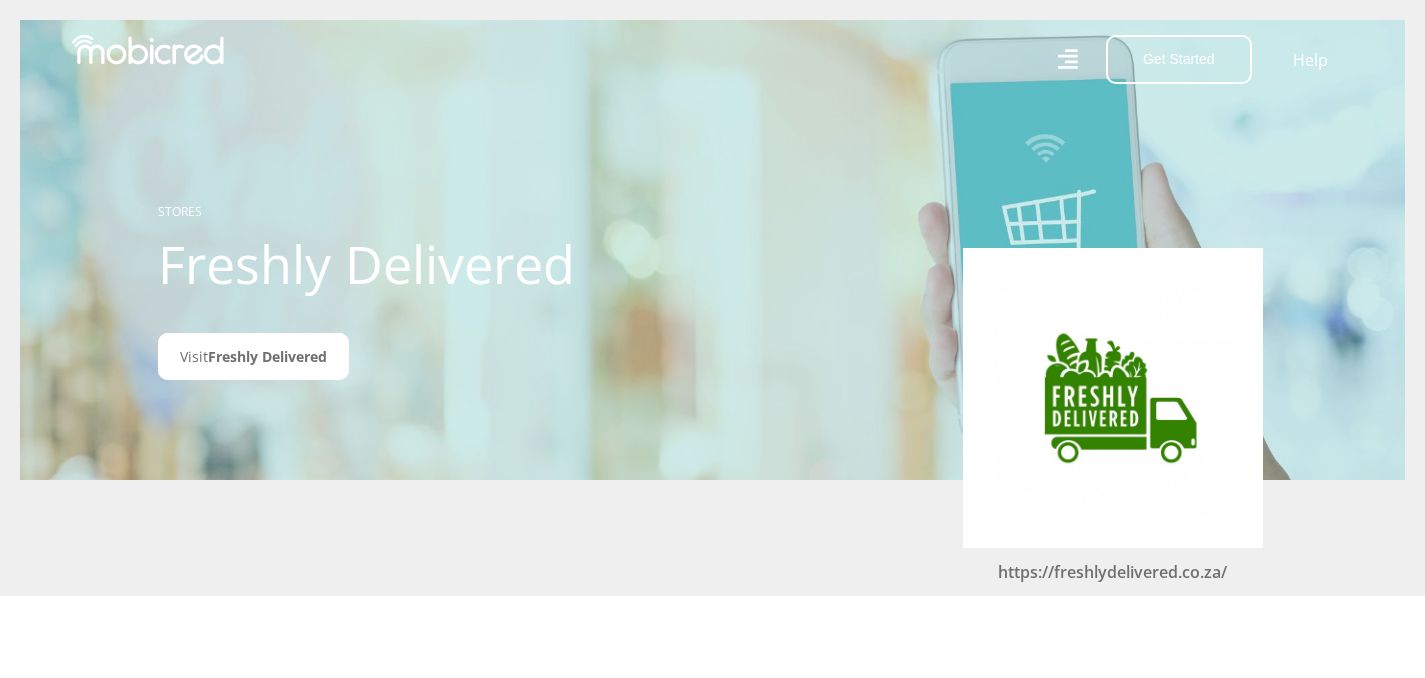 scroll, scrollTop: 1, scrollLeft: 0, axis: vertical 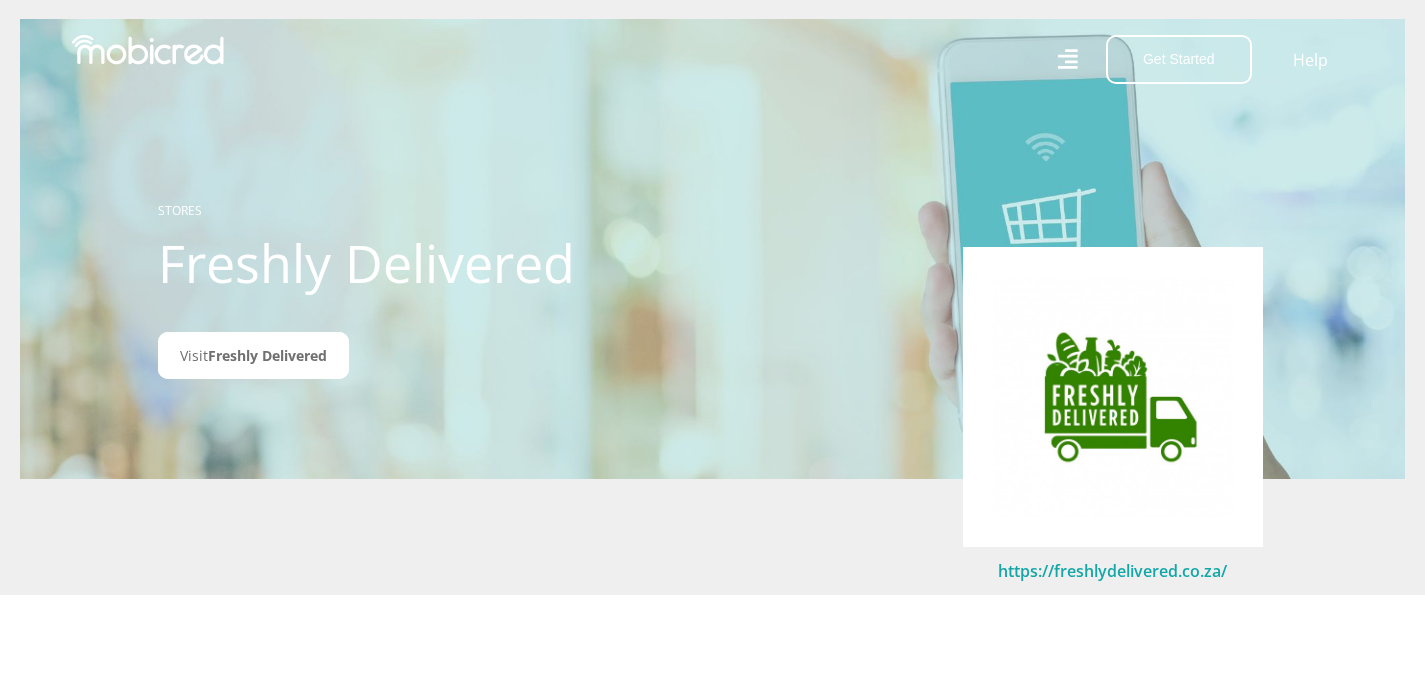 click on "https://freshlydelivered.co.za/" at bounding box center (1112, 571) 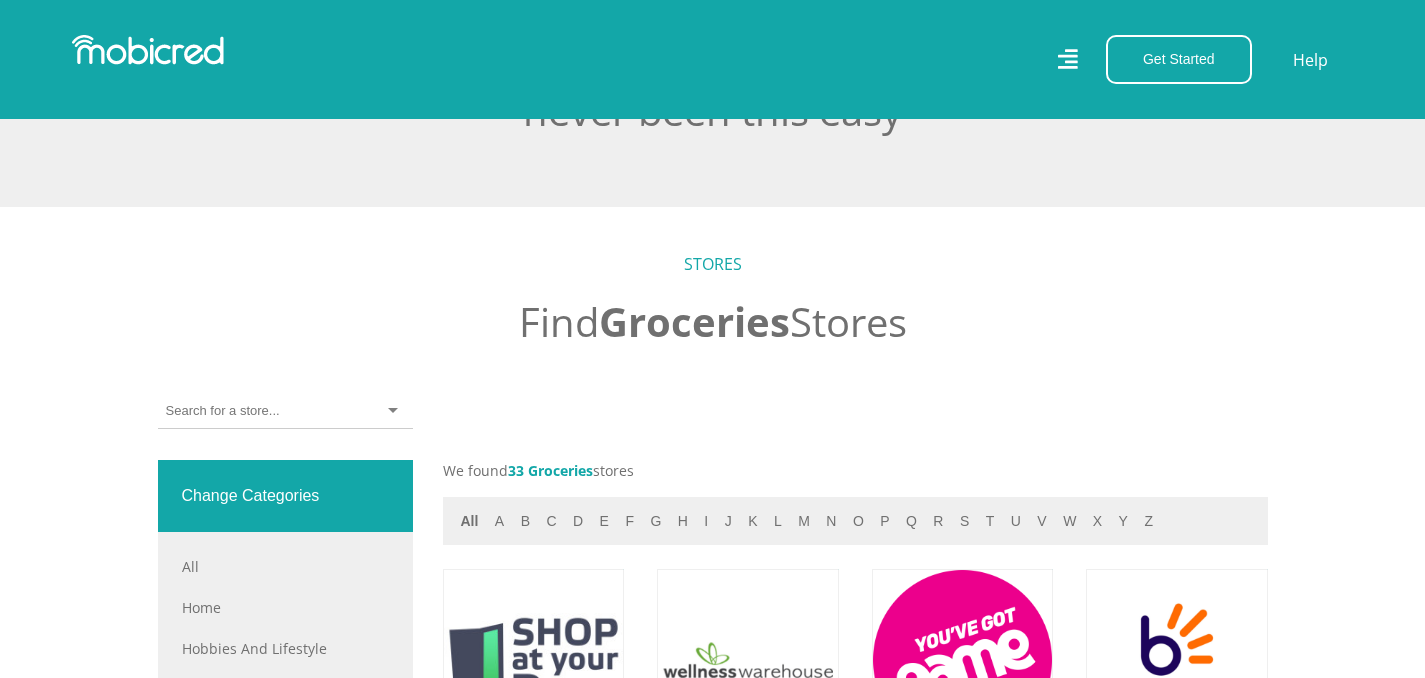 scroll, scrollTop: 592, scrollLeft: 0, axis: vertical 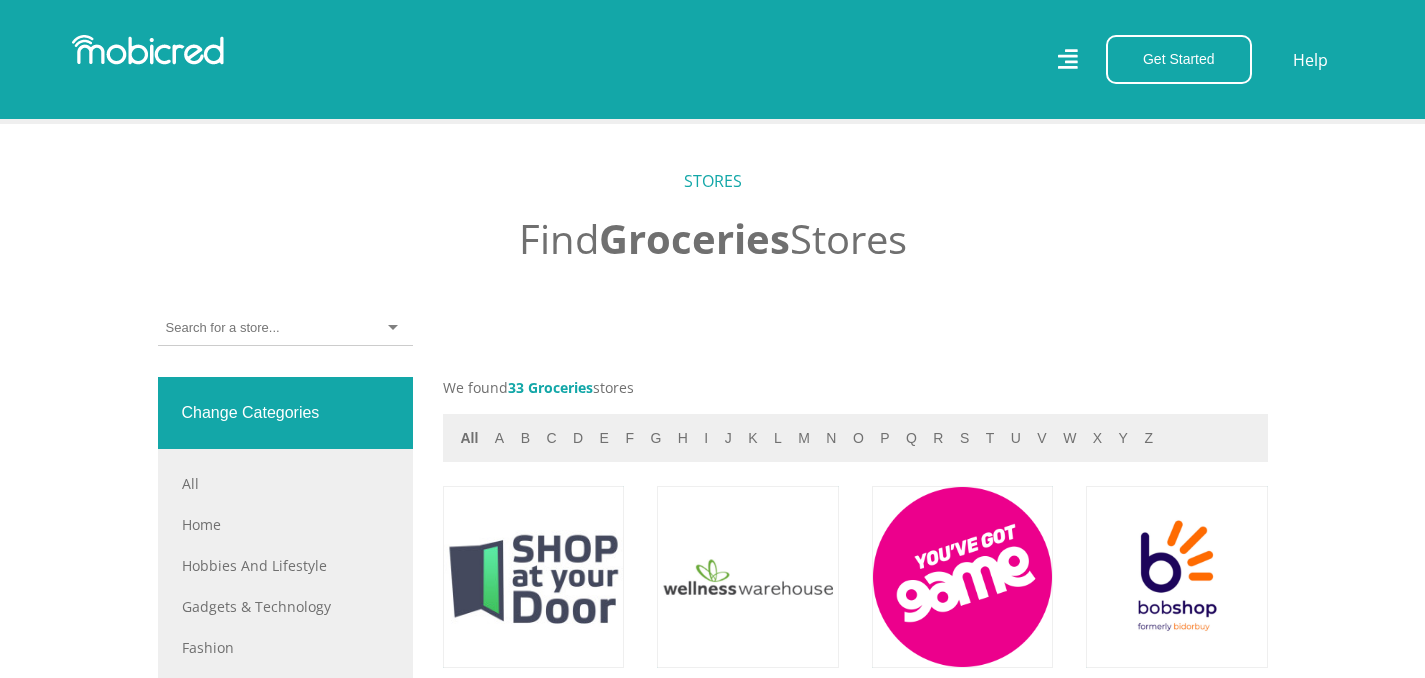 click at bounding box center [285, 328] 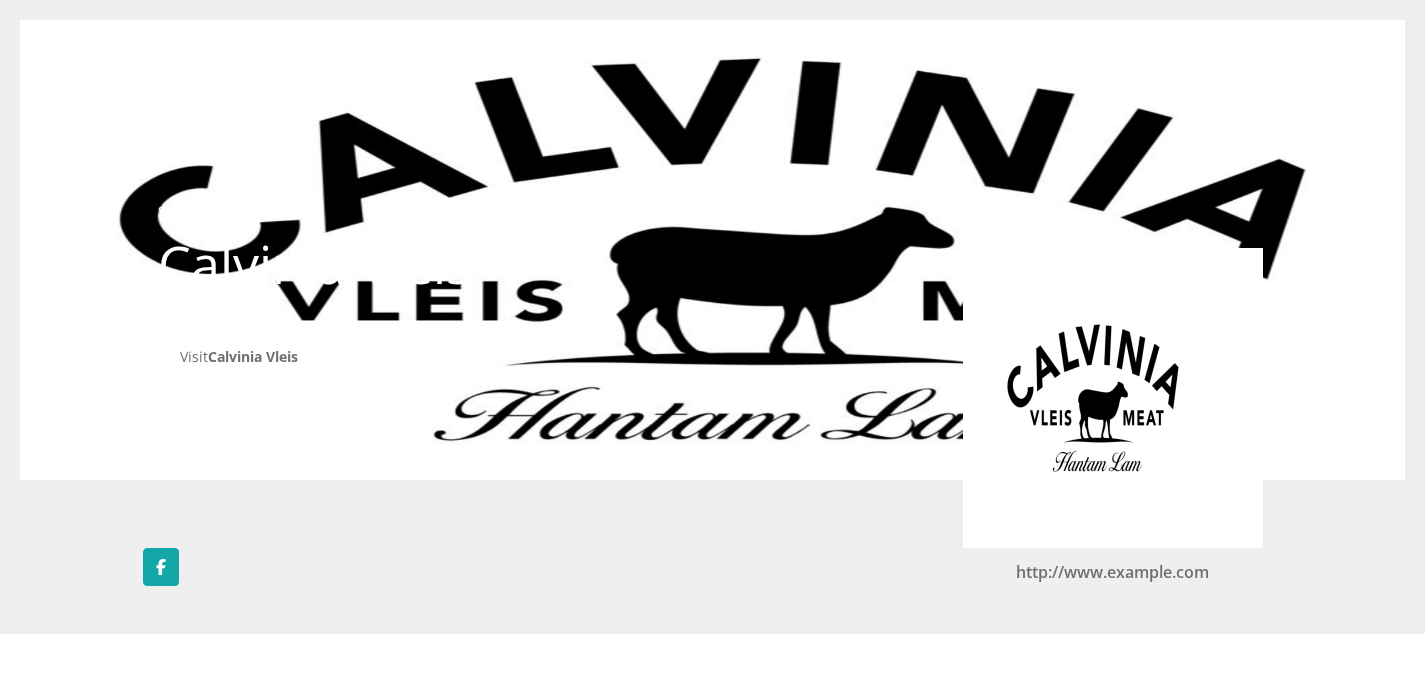 scroll, scrollTop: 0, scrollLeft: 0, axis: both 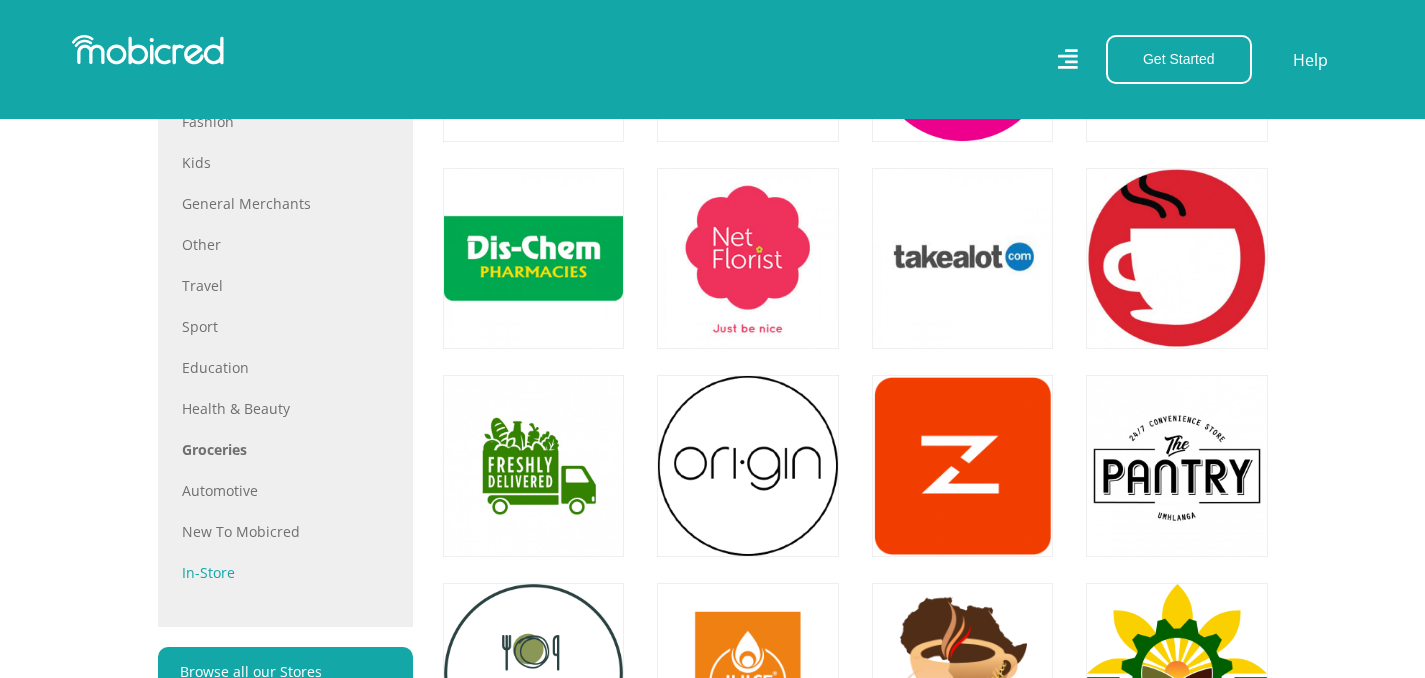 click on "In-store" at bounding box center [285, 572] 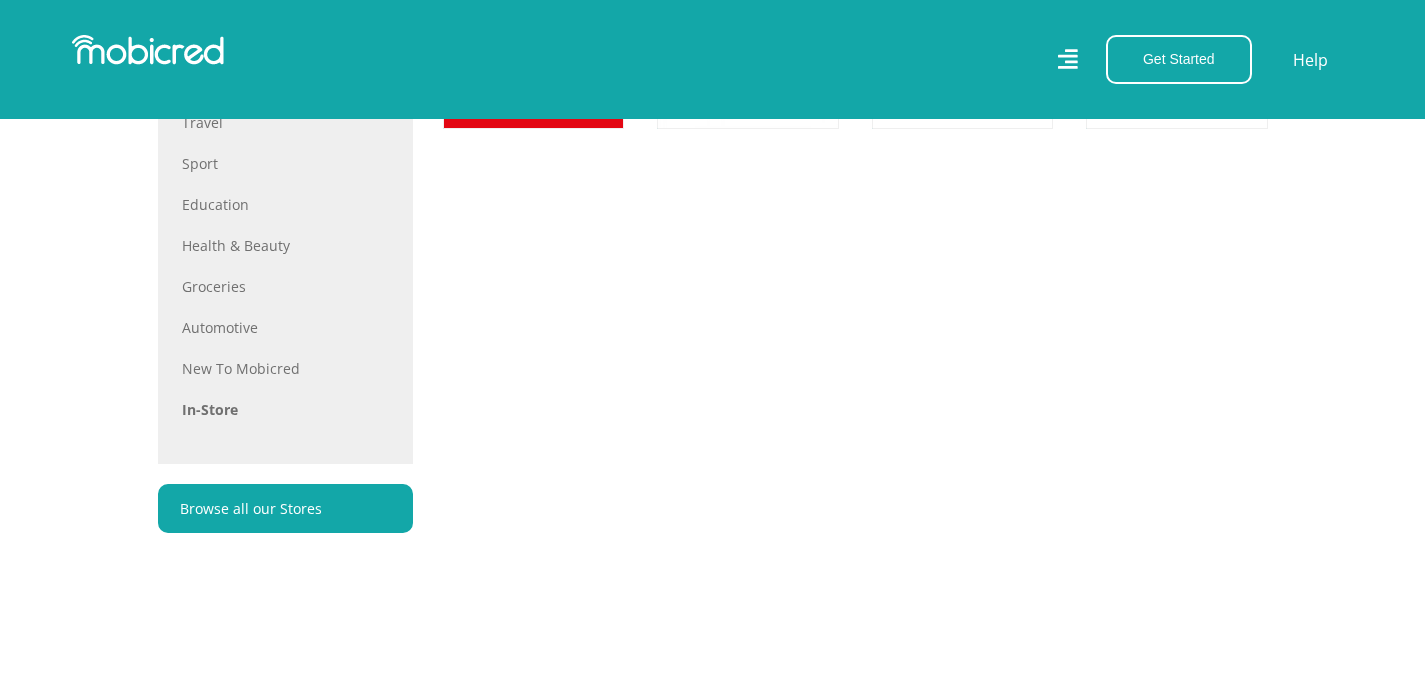 scroll, scrollTop: 1317, scrollLeft: 0, axis: vertical 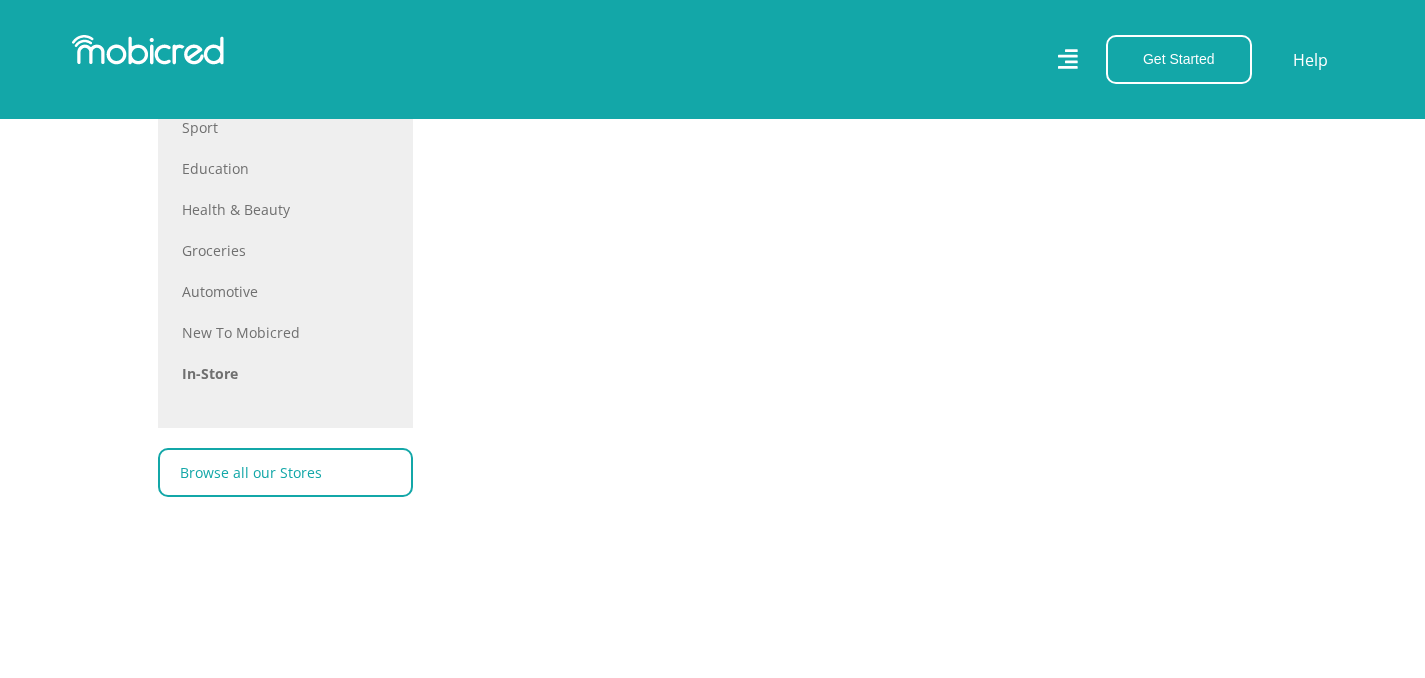 click on "Browse all our Stores" at bounding box center (285, 472) 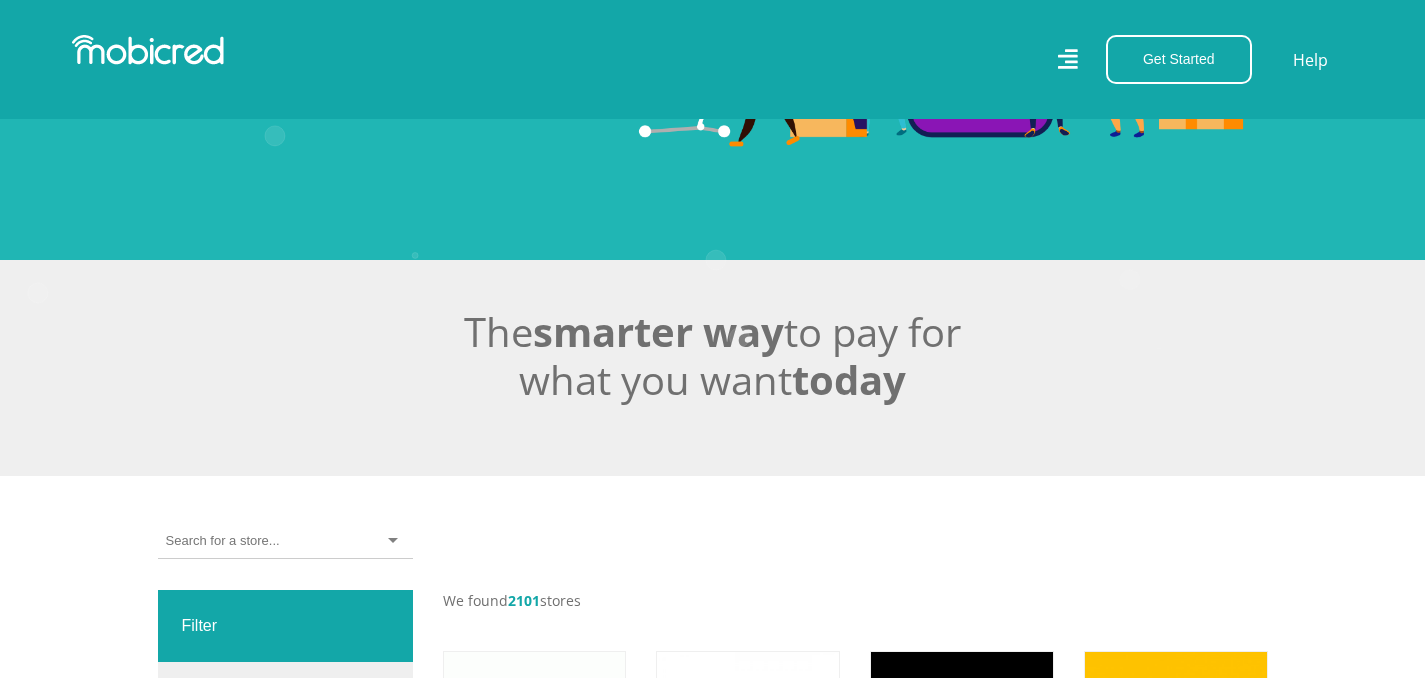 scroll, scrollTop: 217, scrollLeft: 0, axis: vertical 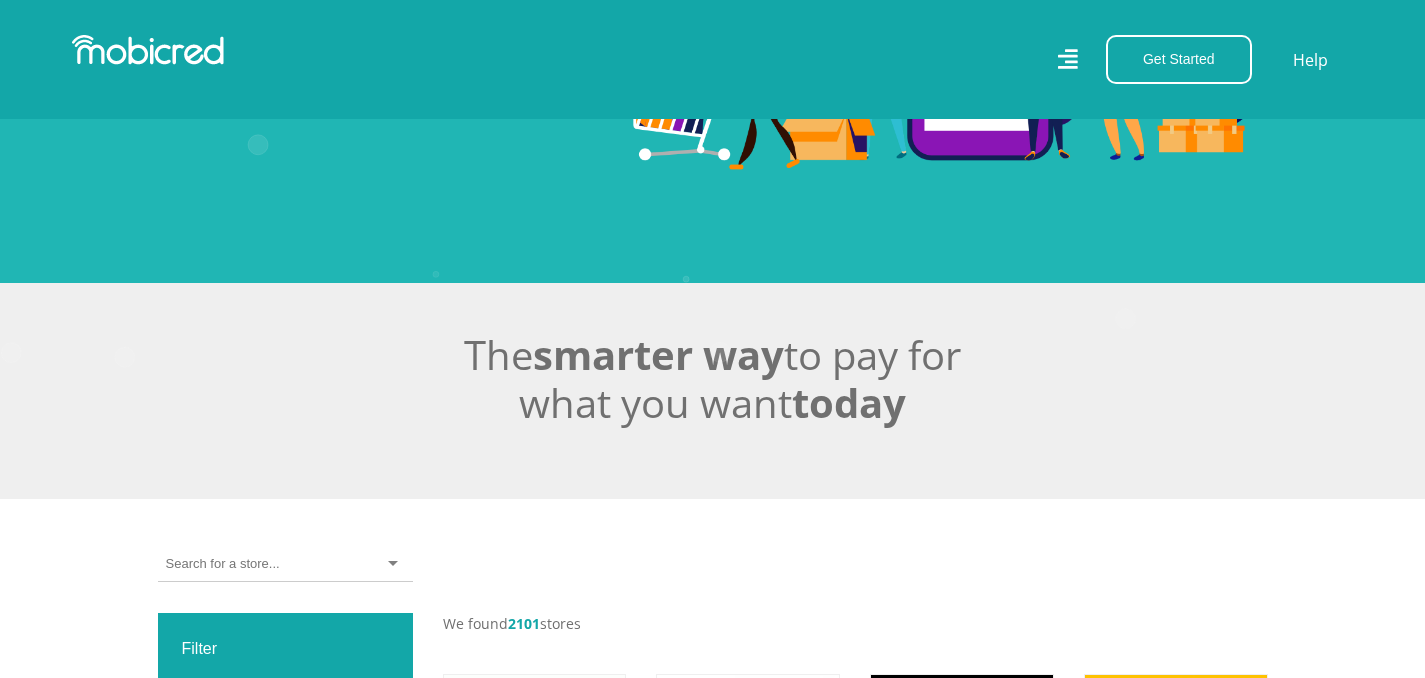 click at bounding box center (285, 564) 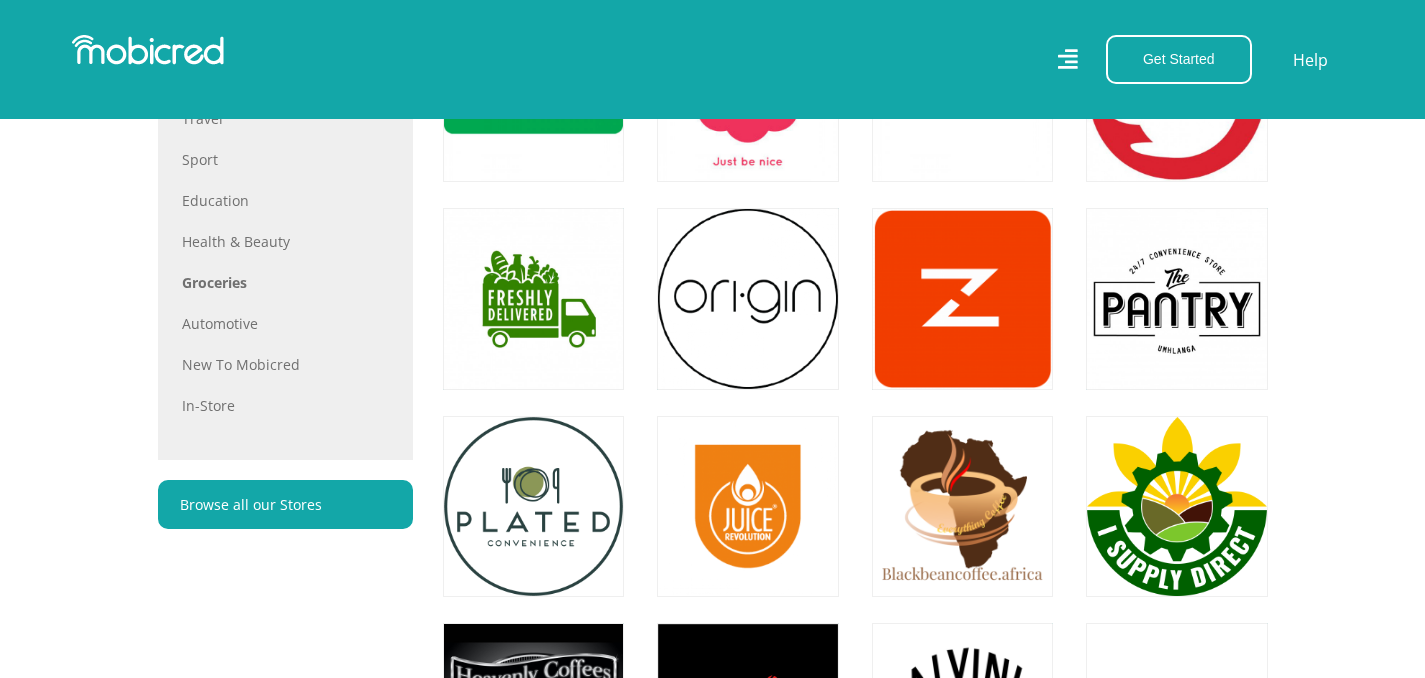scroll, scrollTop: 1321, scrollLeft: 0, axis: vertical 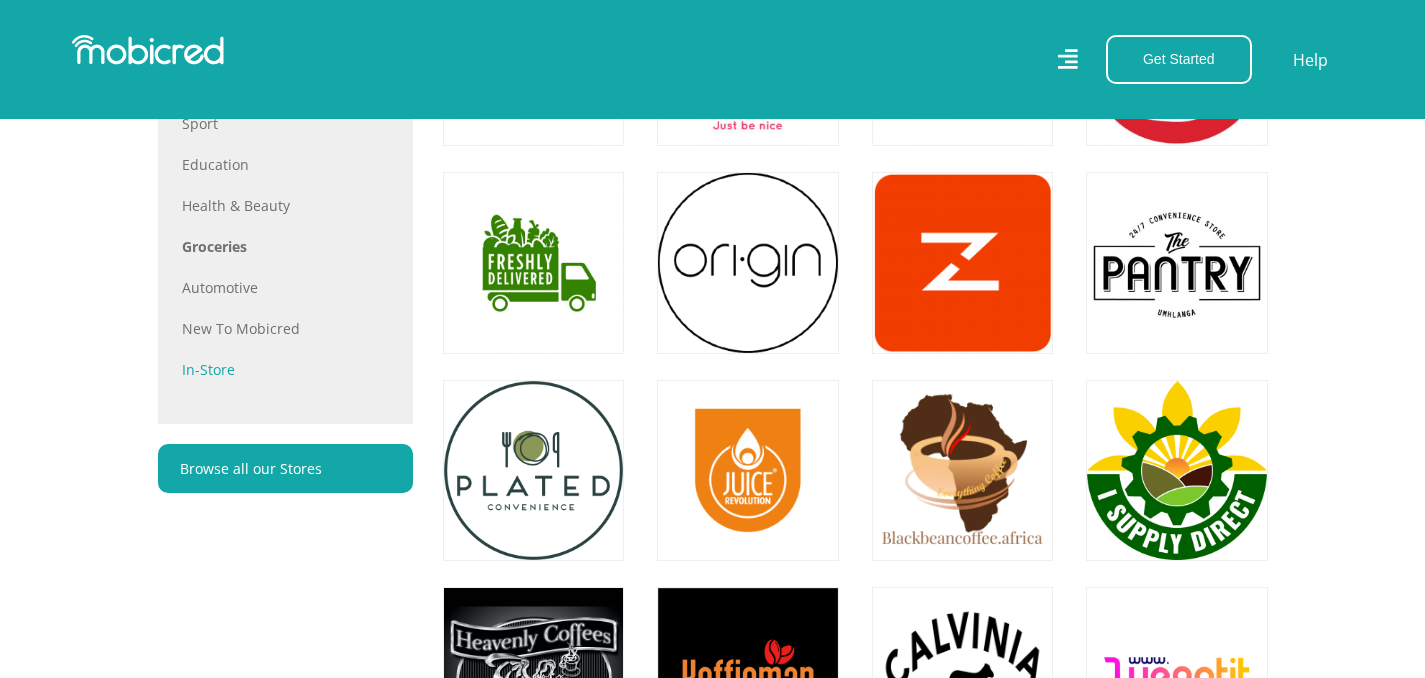 click on "In-store" at bounding box center [285, 369] 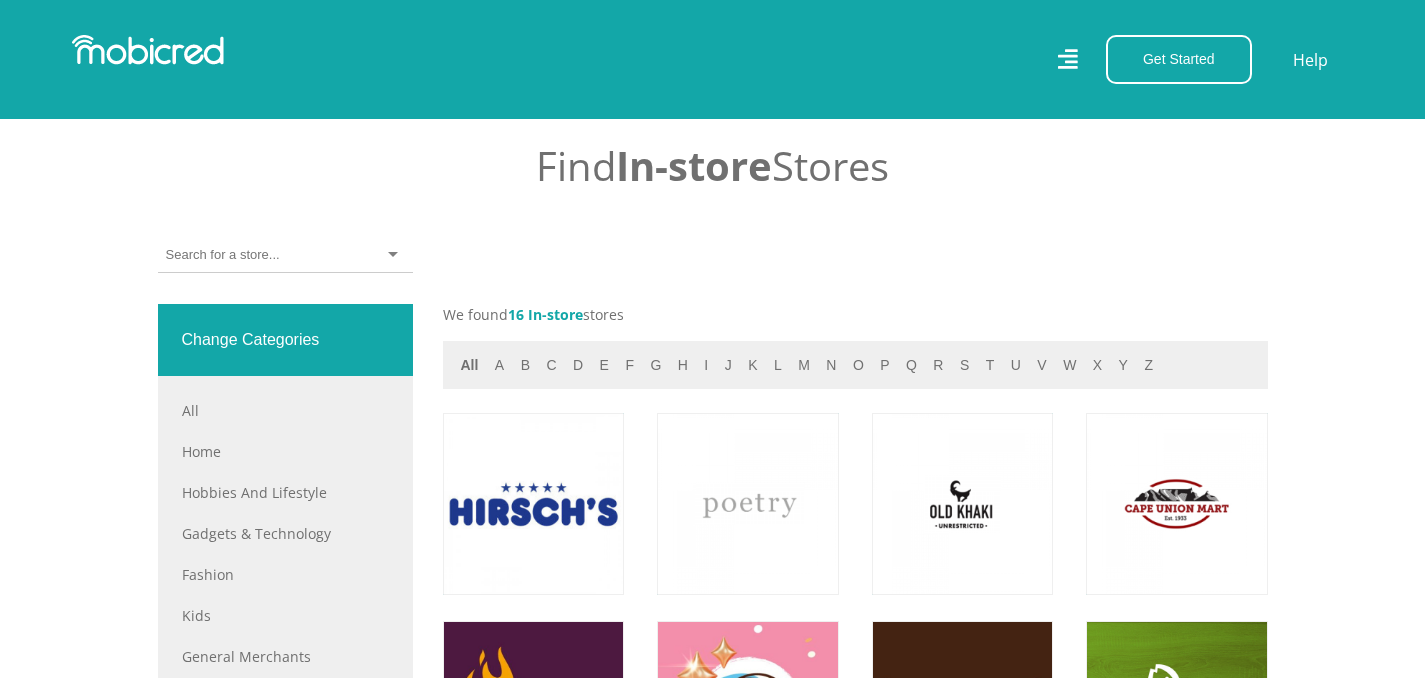 scroll, scrollTop: 666, scrollLeft: 0, axis: vertical 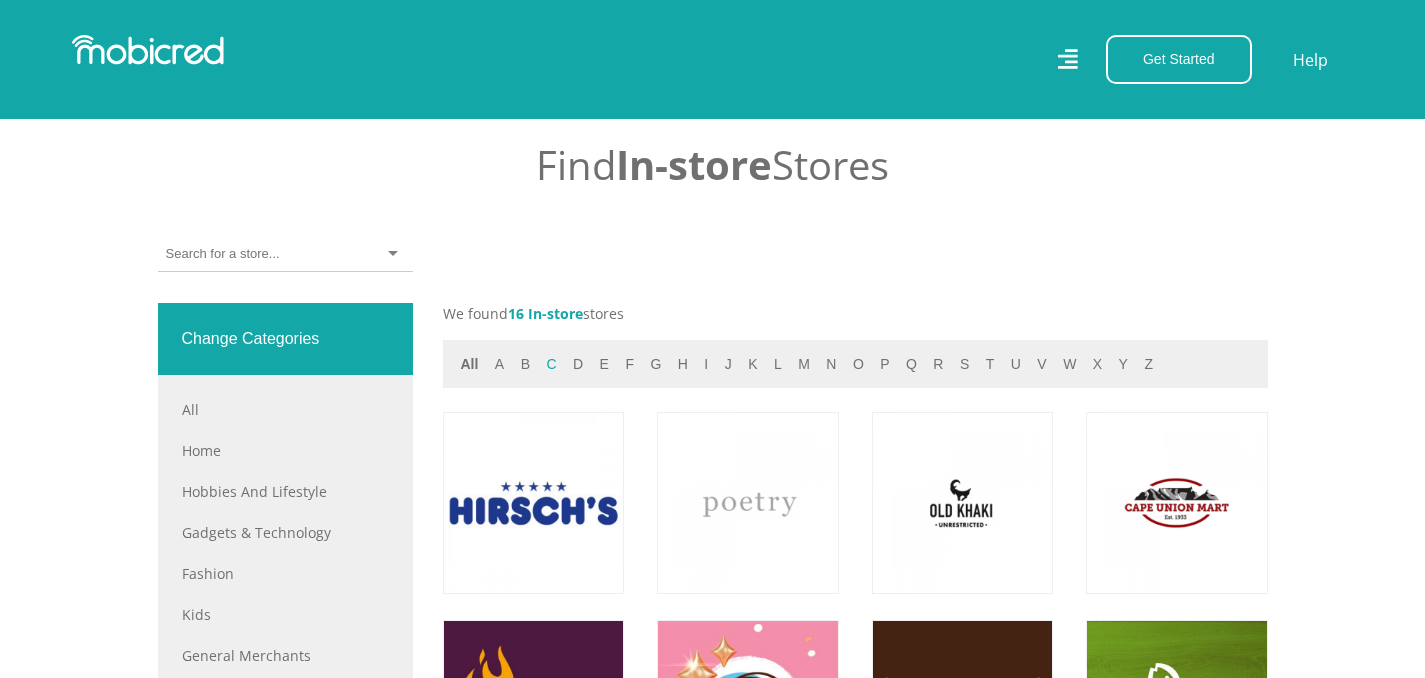 click on "c" at bounding box center (551, 364) 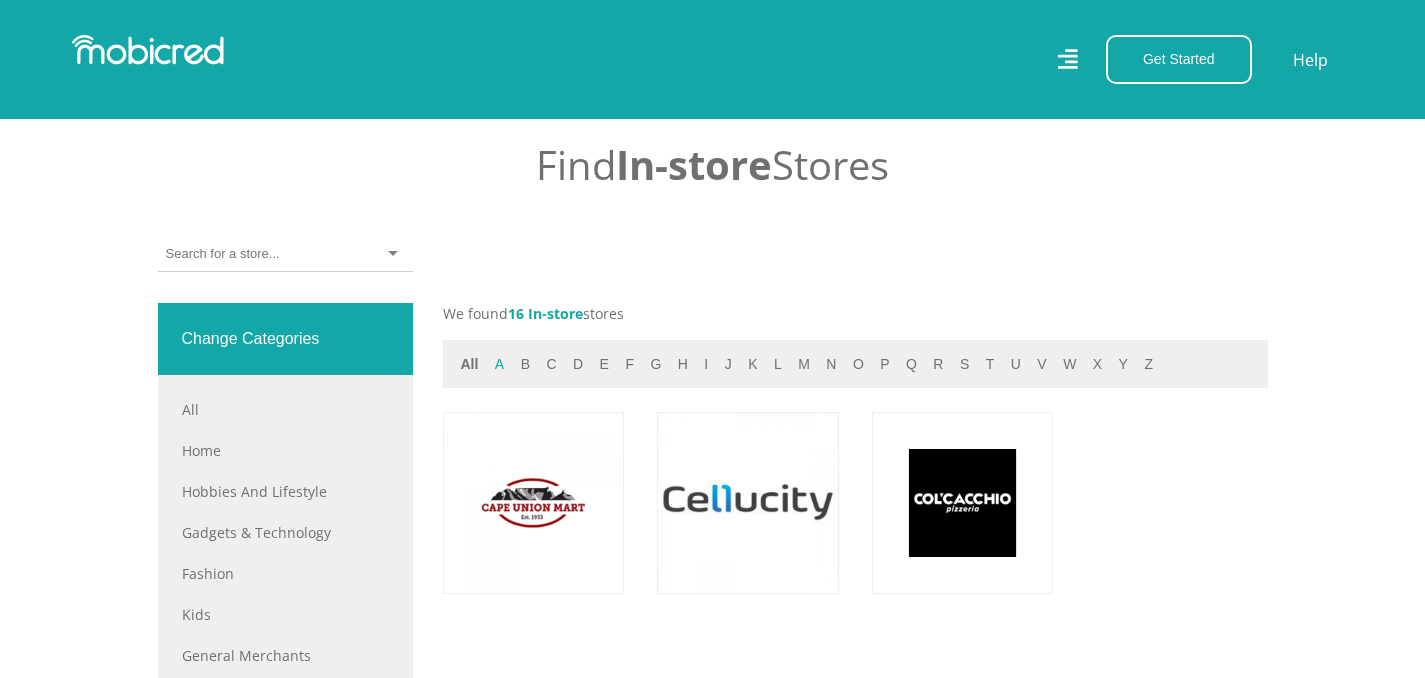 click on "a" at bounding box center [499, 364] 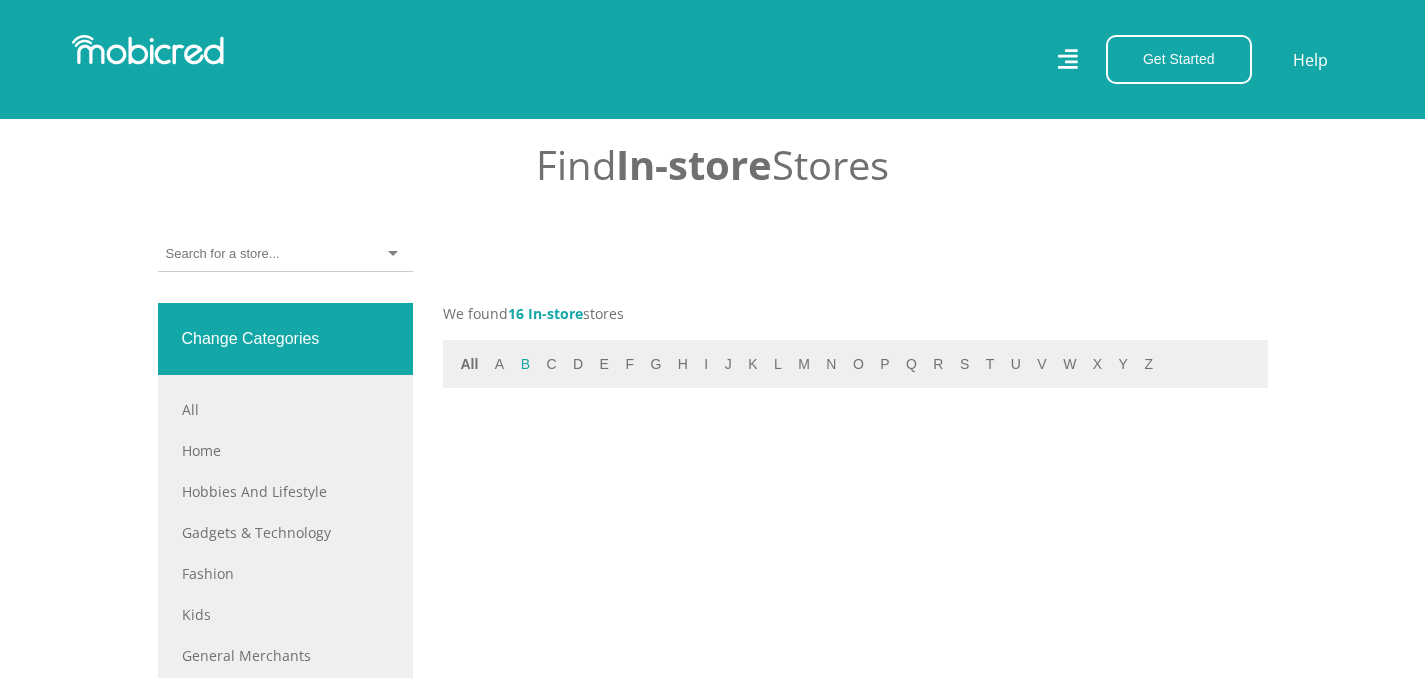 click on "b" at bounding box center (525, 364) 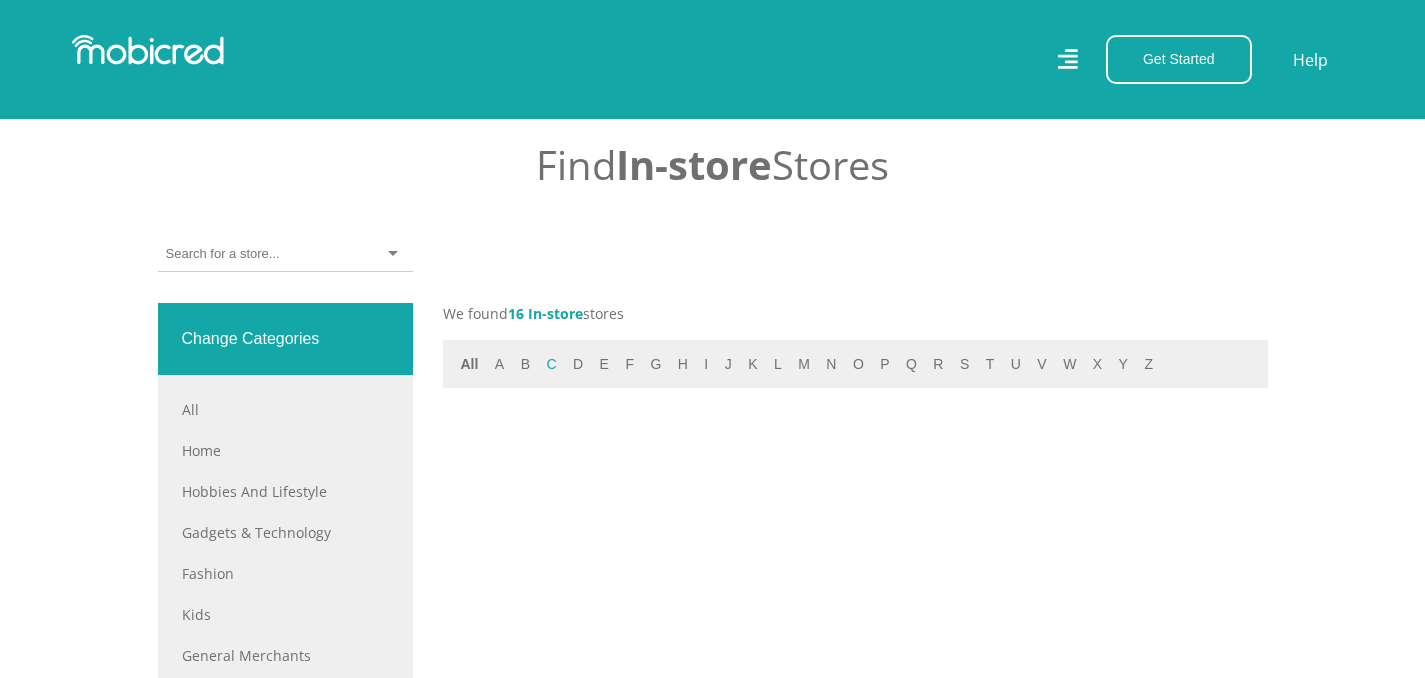 click on "c" at bounding box center [551, 364] 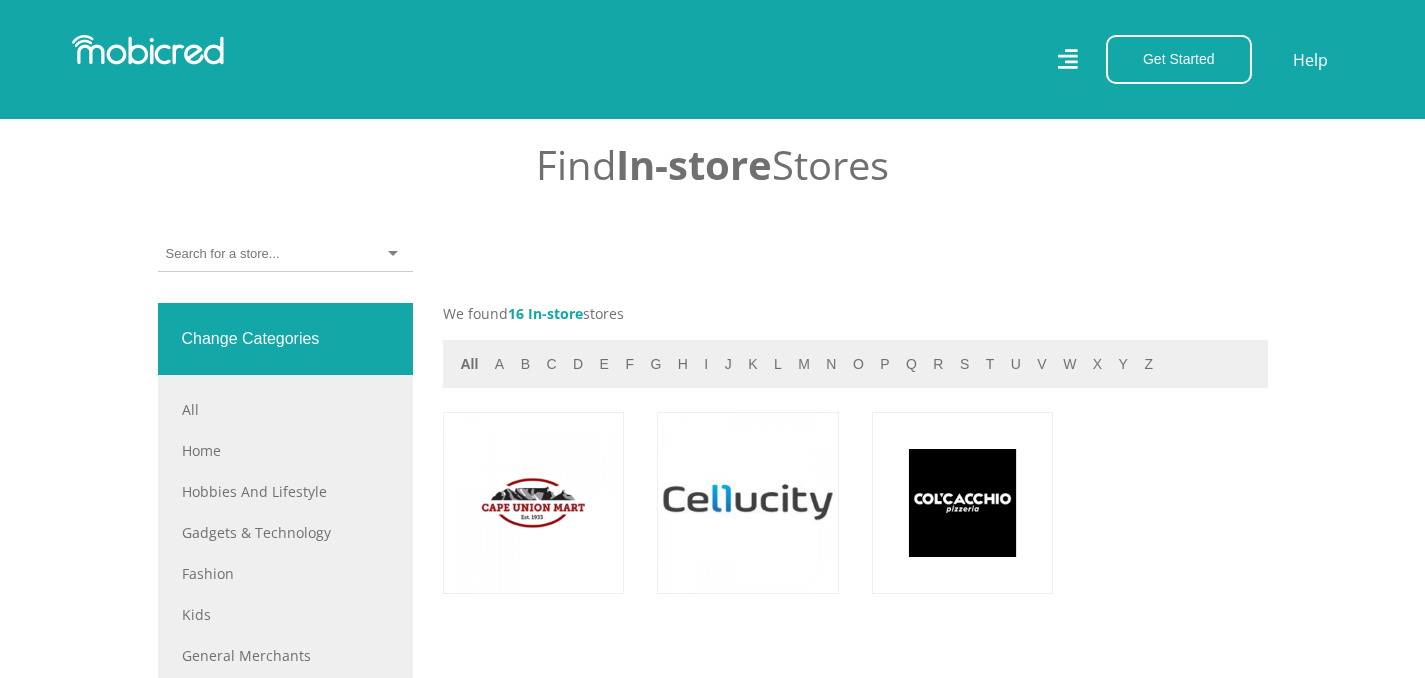 click on "All
a
b
c
d
e
f
g
h
i
j
k
l
m
n
o
p
q
r
s
t u v w x y z" at bounding box center (855, 364) 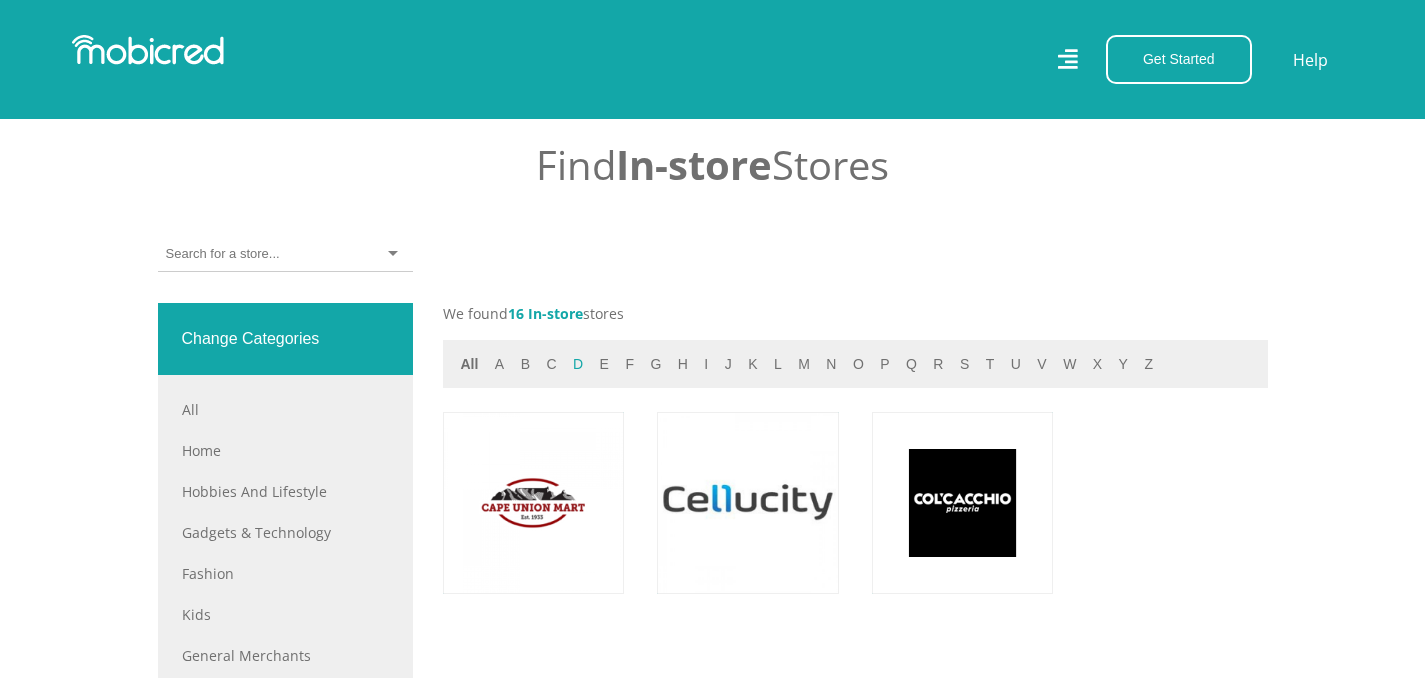 click on "d" at bounding box center (578, 364) 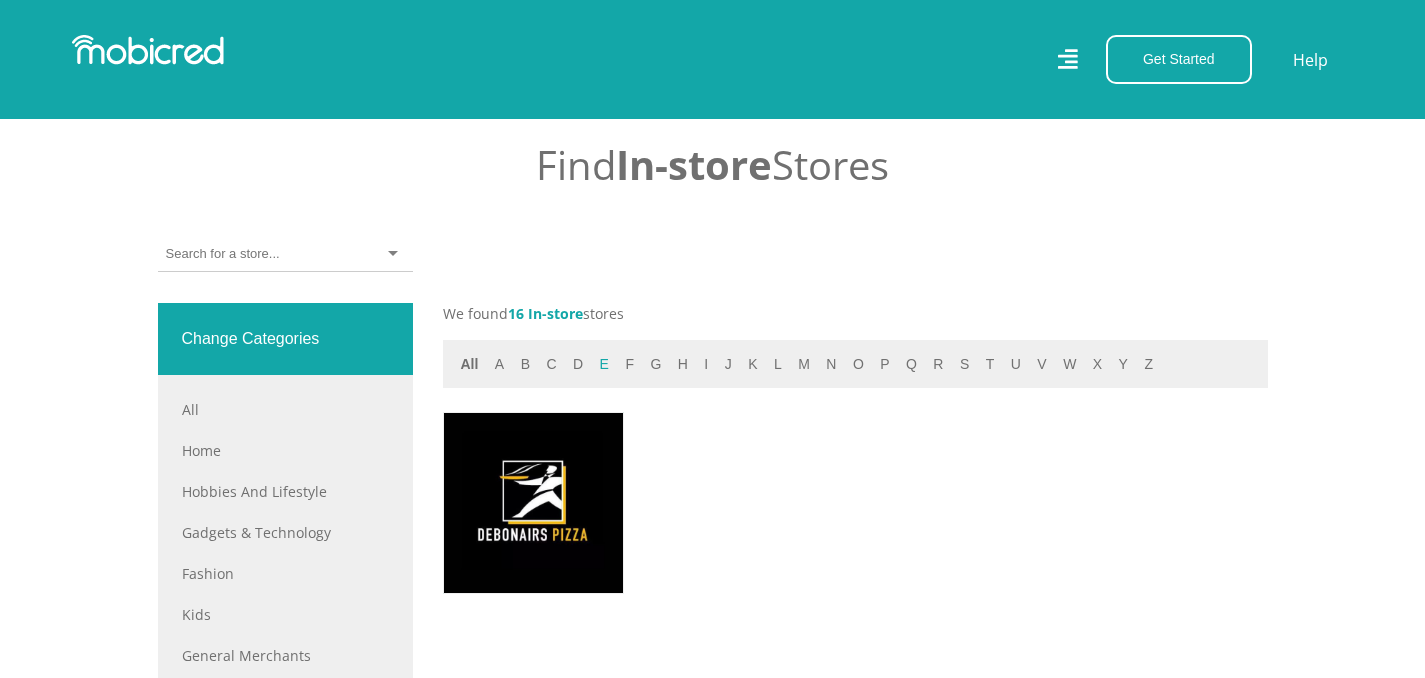 click on "e" at bounding box center [604, 364] 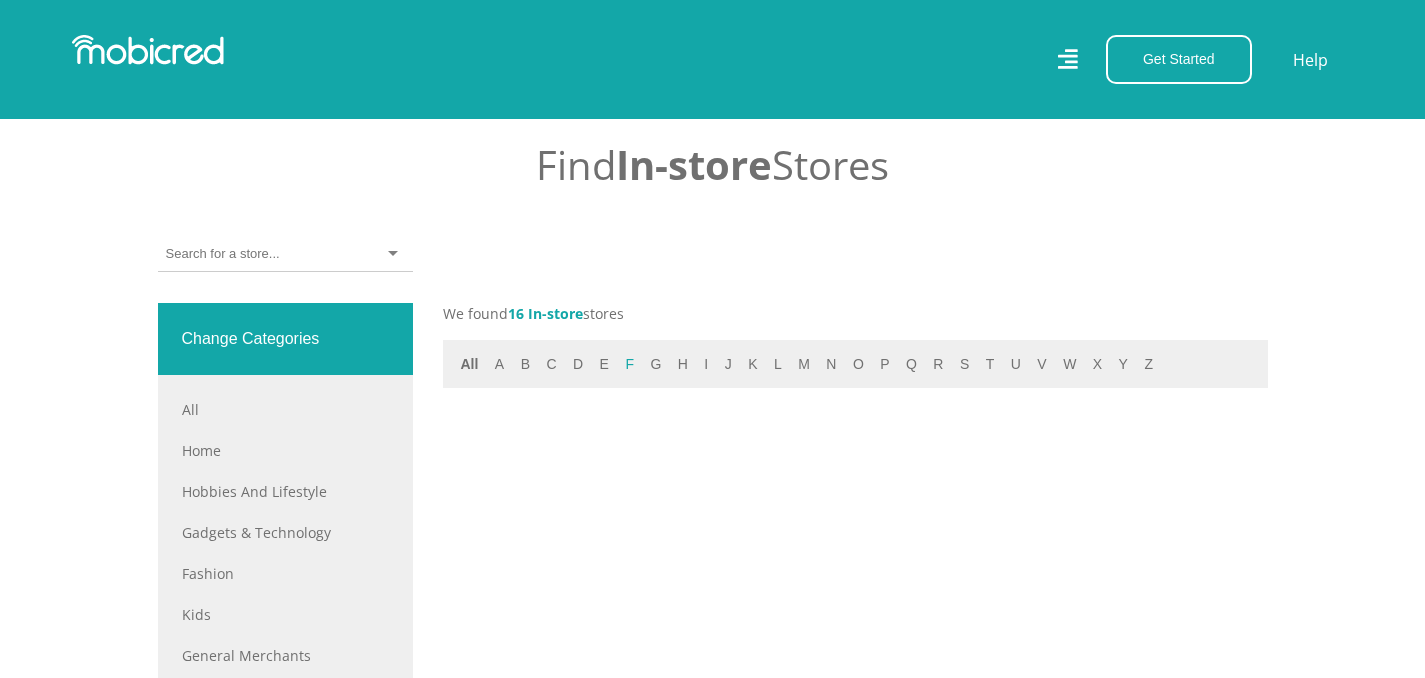 click on "f" at bounding box center (629, 364) 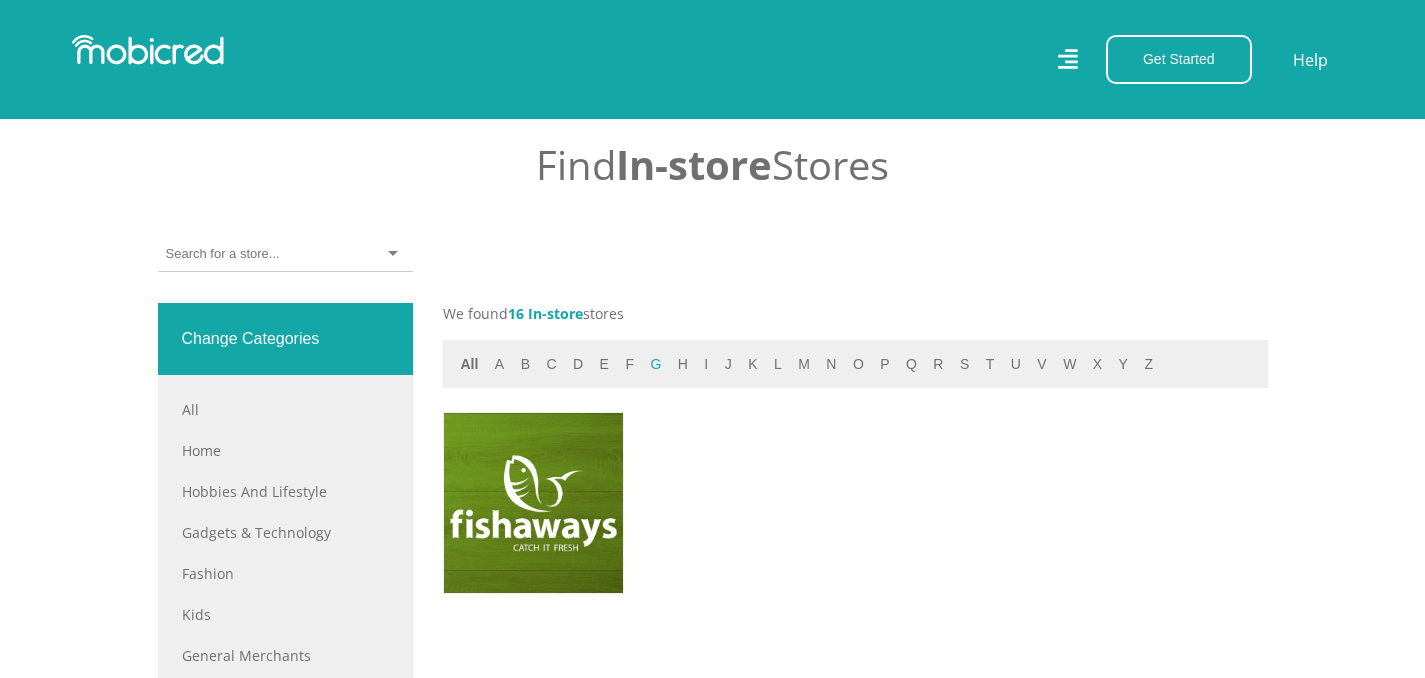 click on "g" at bounding box center [655, 364] 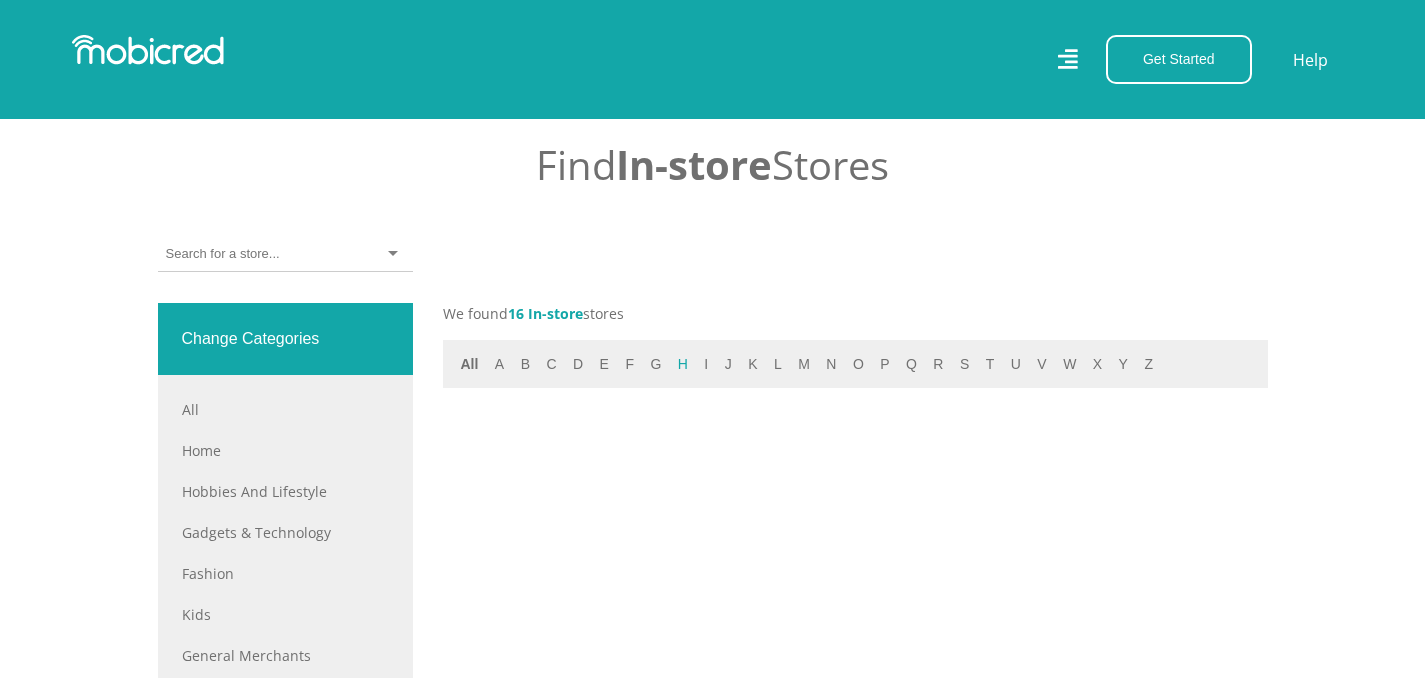 click on "h" at bounding box center (683, 364) 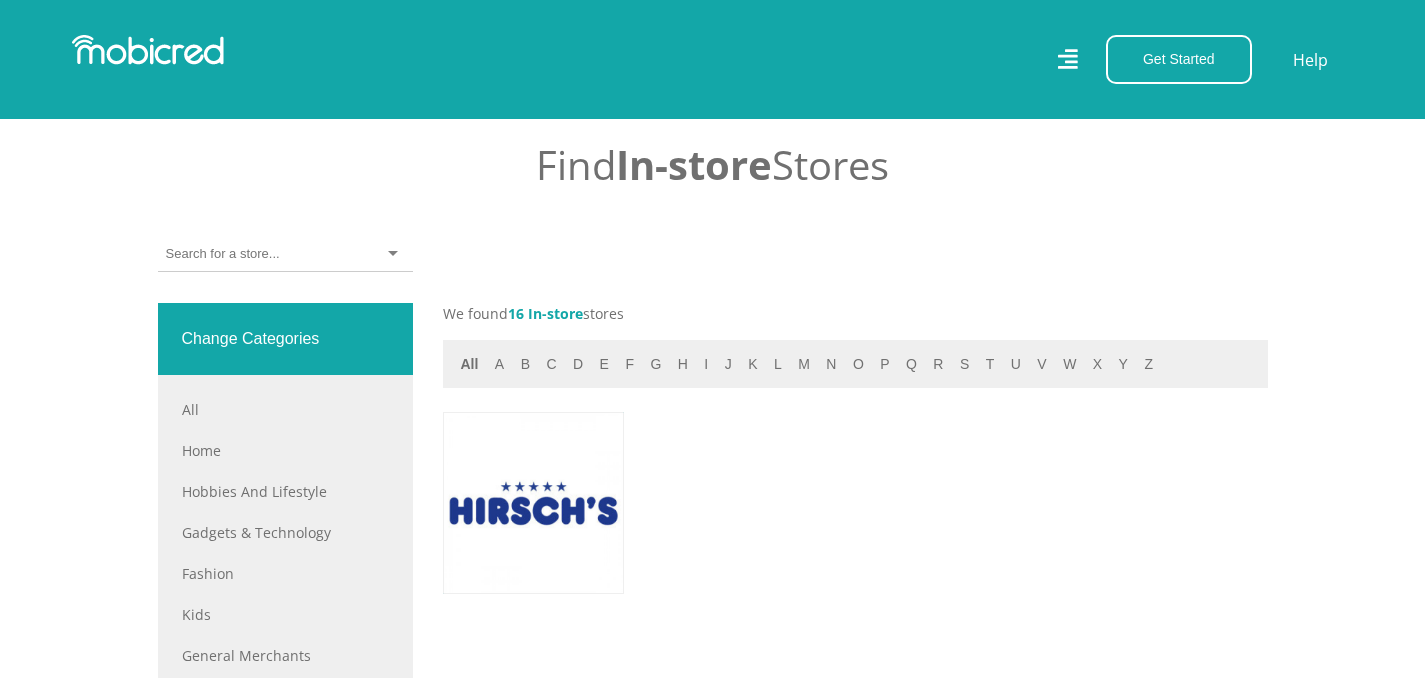 click on "All
a
b
c
d
e
f
g
h
i
j
k
l
m
n
o
p
q
r
s
t u v w x y z" at bounding box center (855, 364) 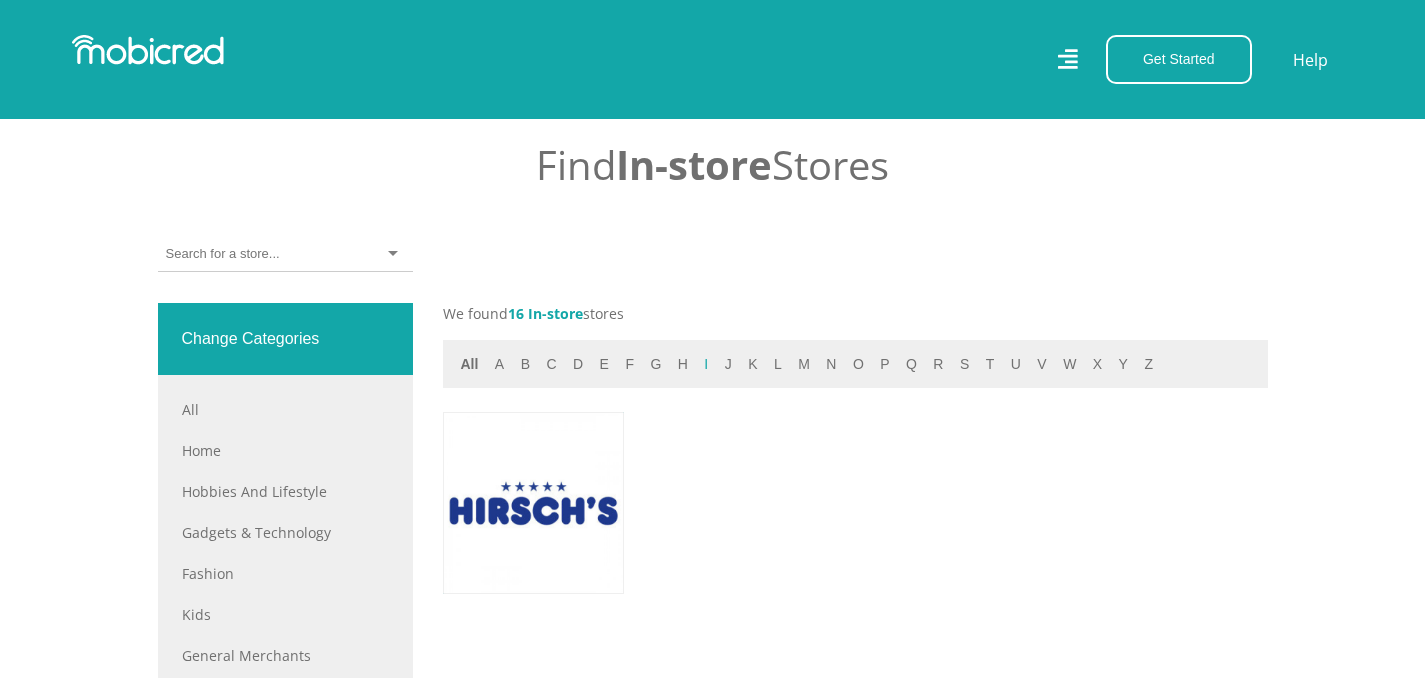 click on "i" at bounding box center [706, 364] 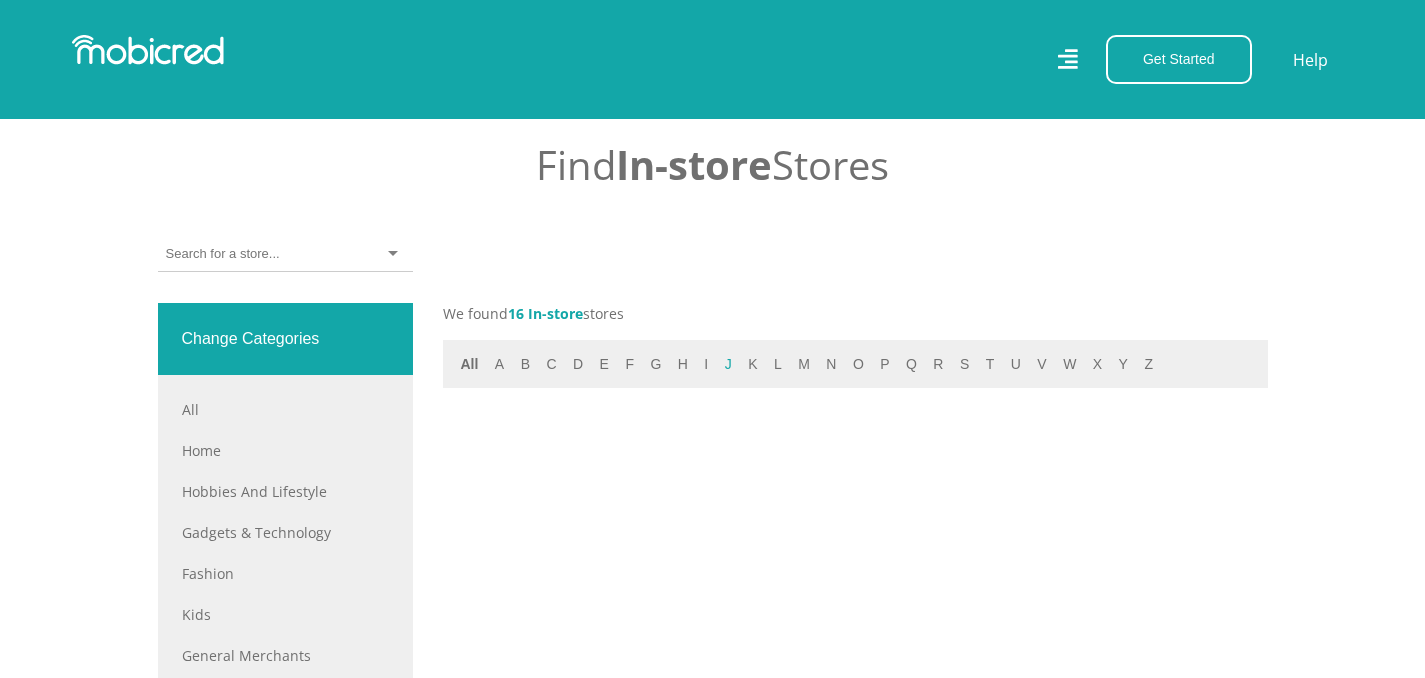 click on "j" at bounding box center [728, 364] 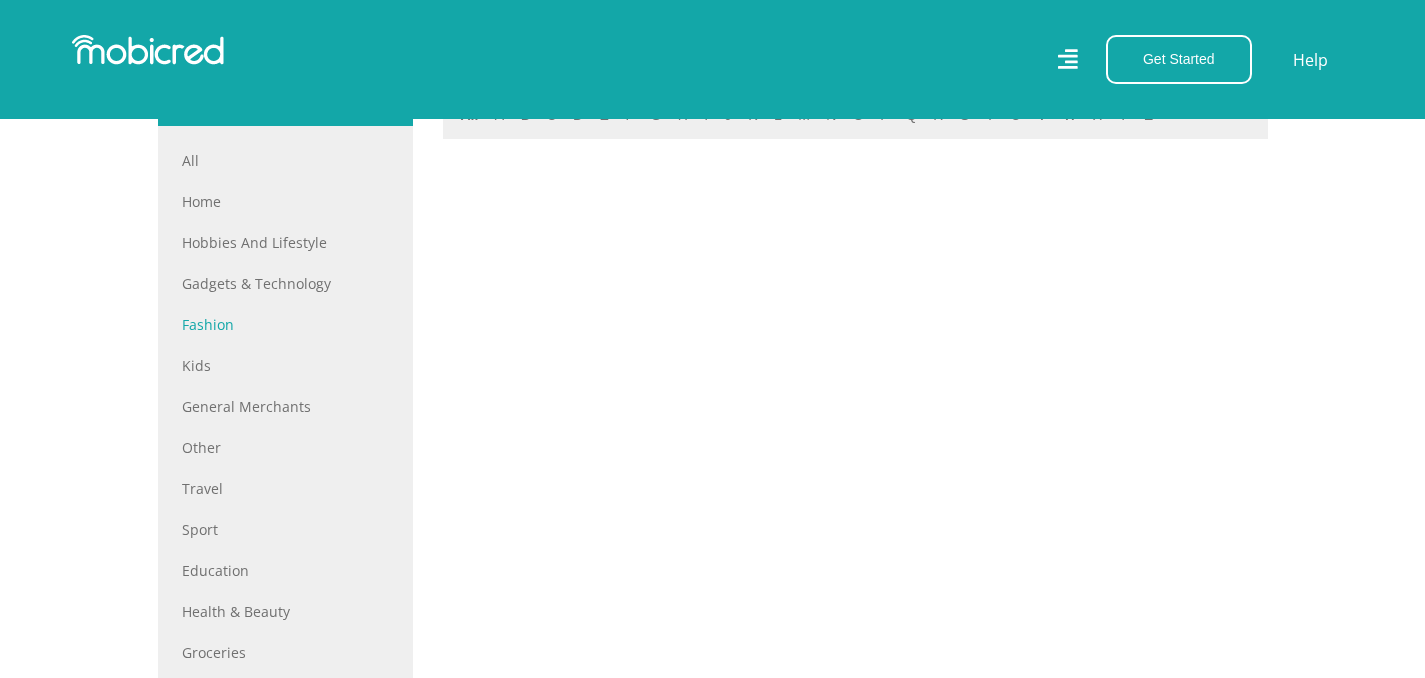 scroll, scrollTop: 1002, scrollLeft: 0, axis: vertical 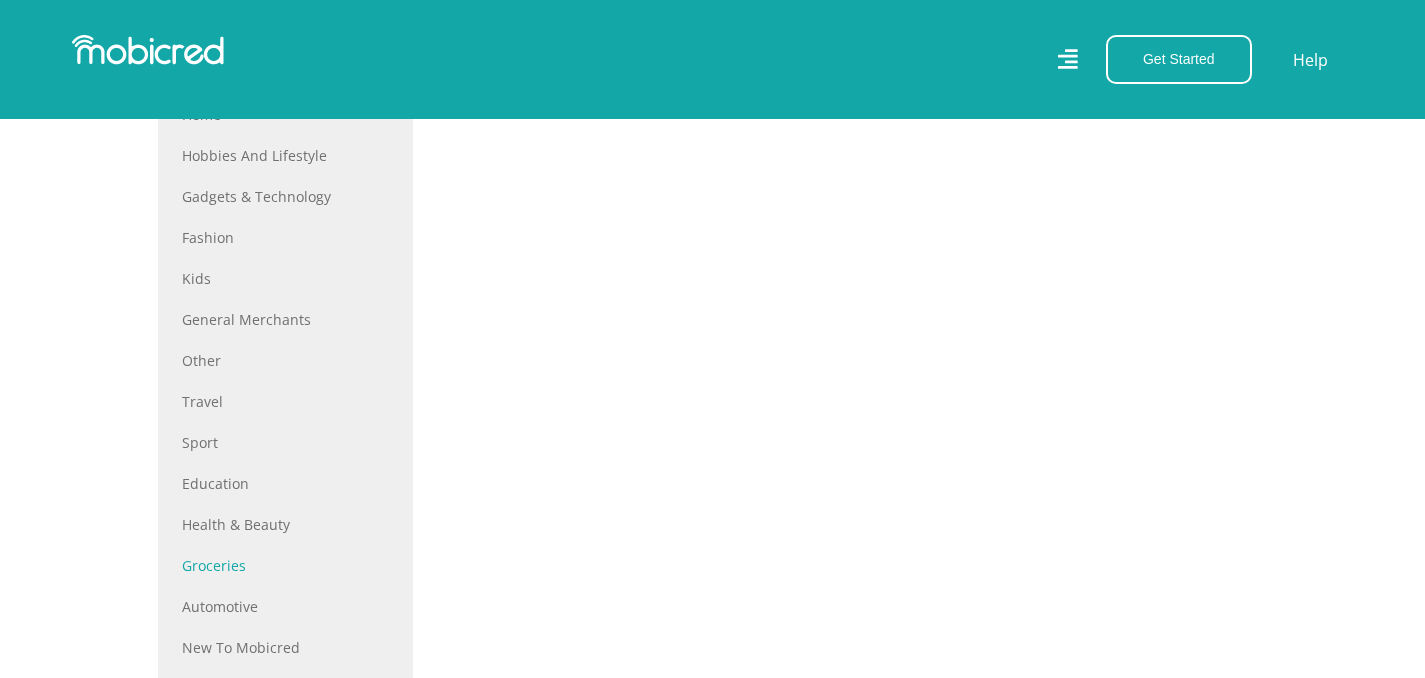 click on "Groceries" at bounding box center (285, 565) 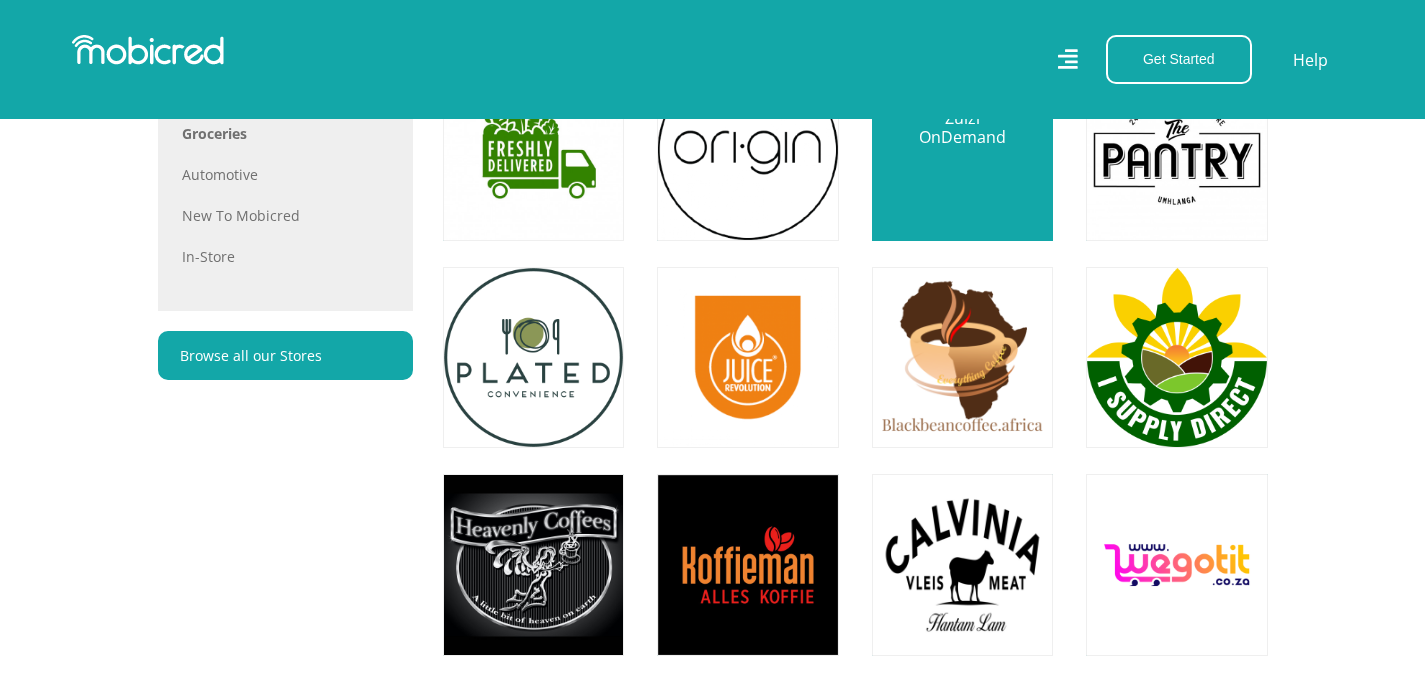 scroll, scrollTop: 1440, scrollLeft: 0, axis: vertical 